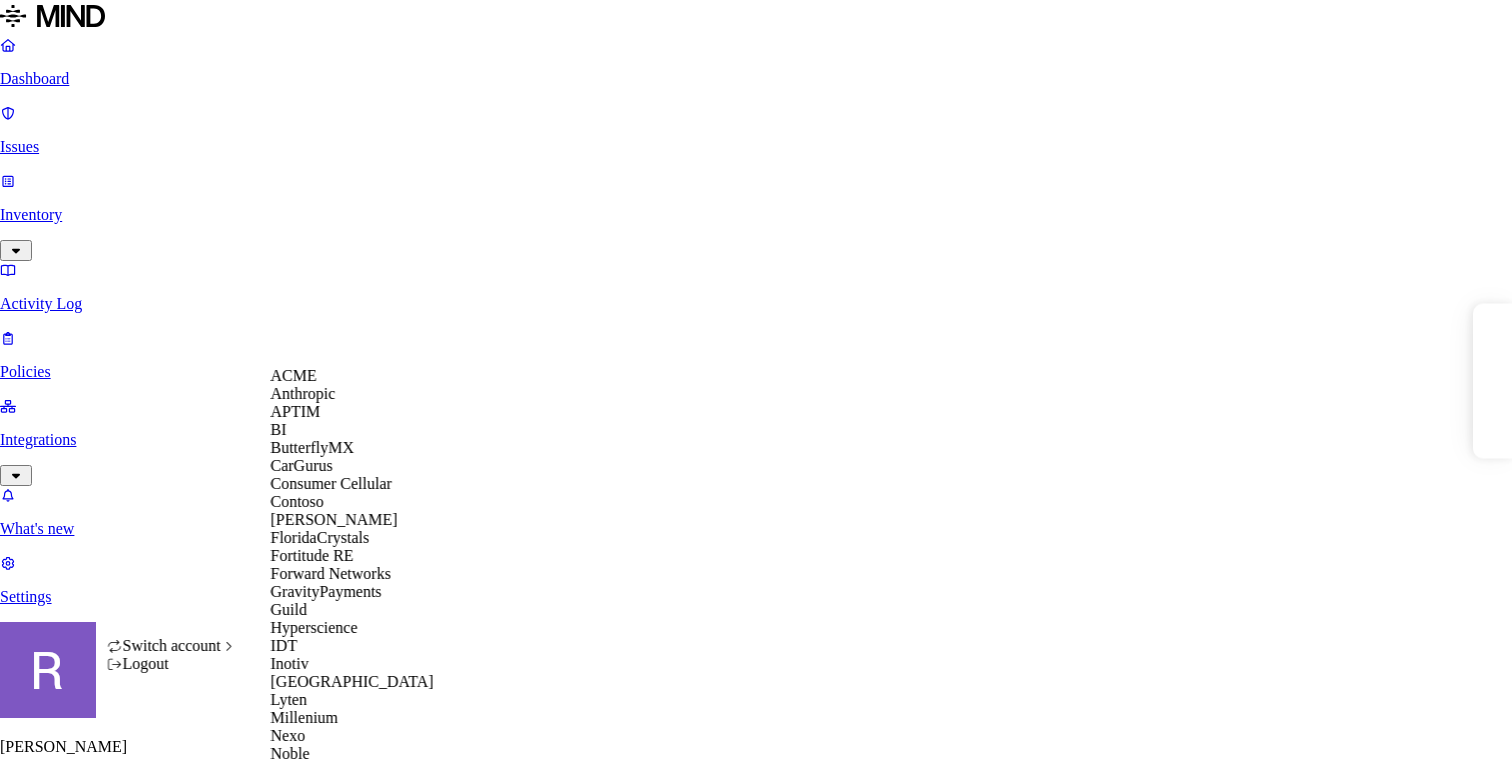 scroll, scrollTop: 0, scrollLeft: 0, axis: both 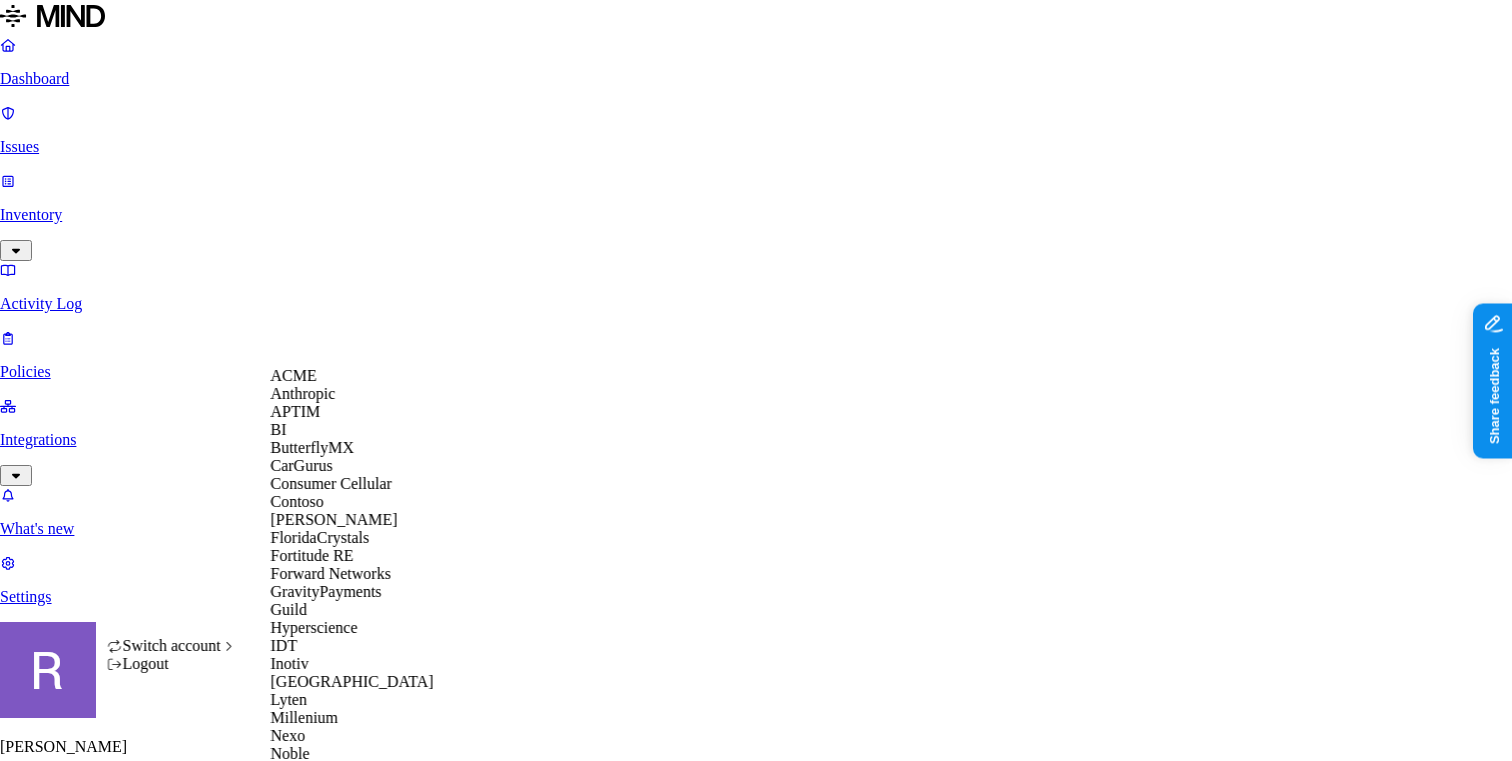 click on "APTIM" at bounding box center (296, 411) 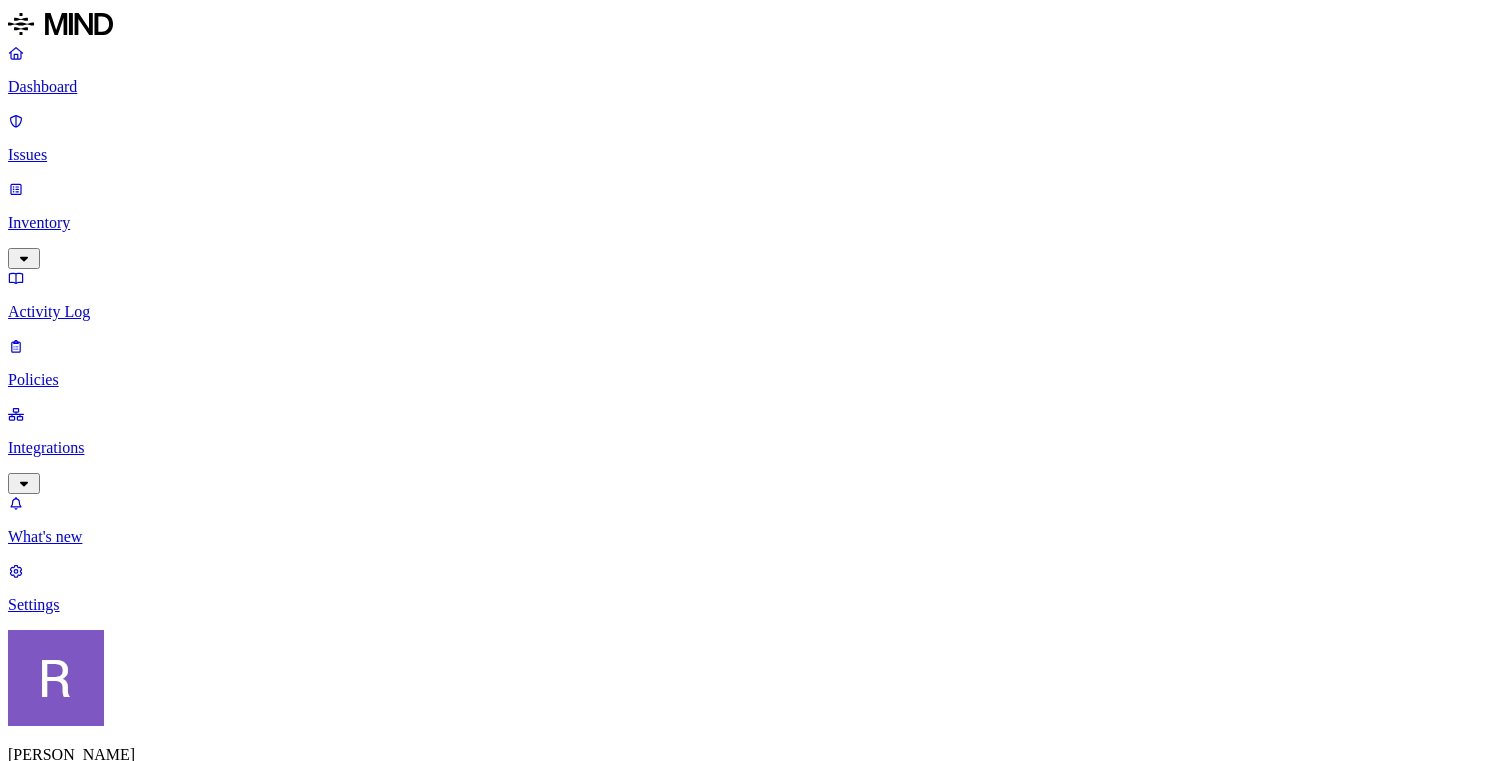scroll, scrollTop: 0, scrollLeft: 0, axis: both 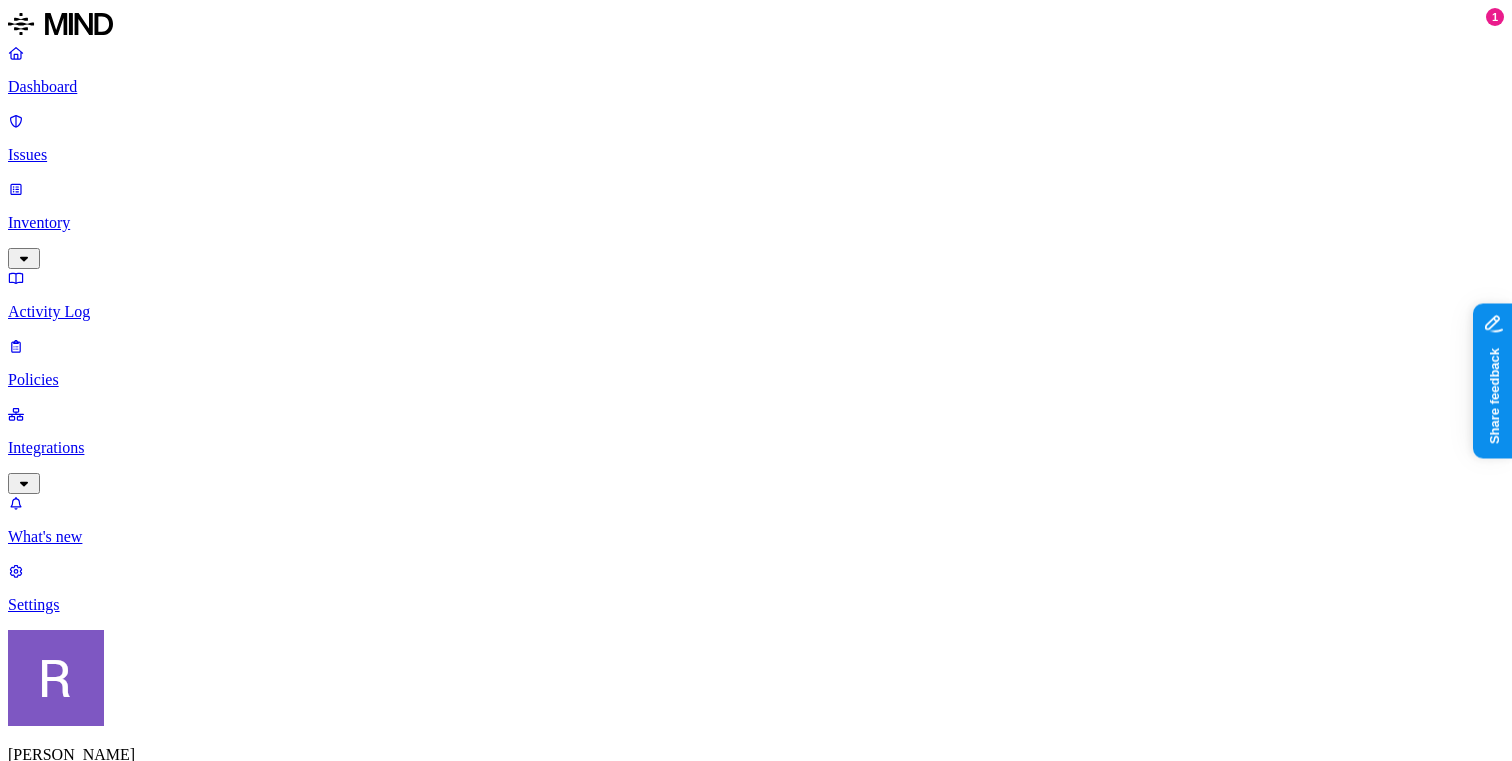 click on "Inventory" at bounding box center (756, 223) 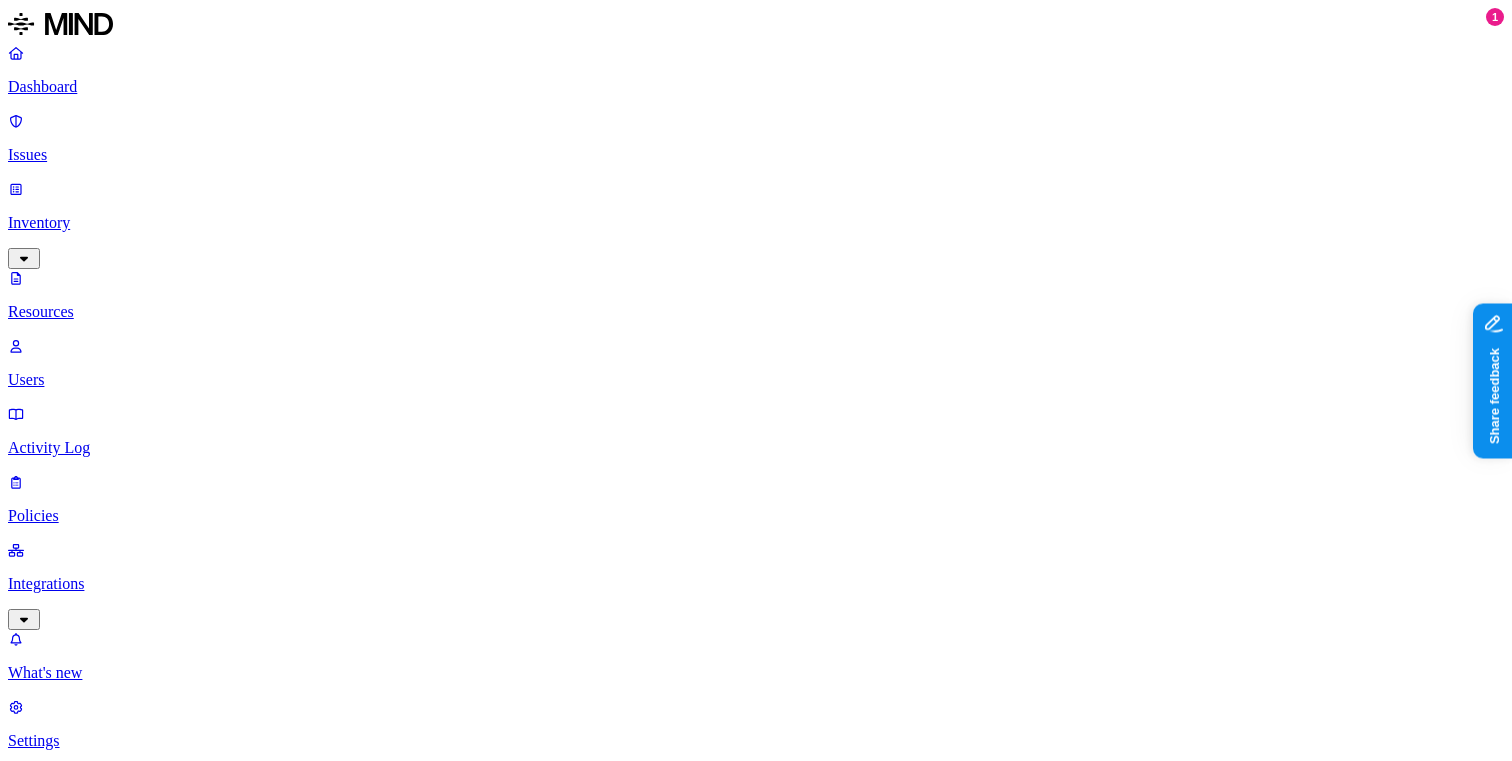 click 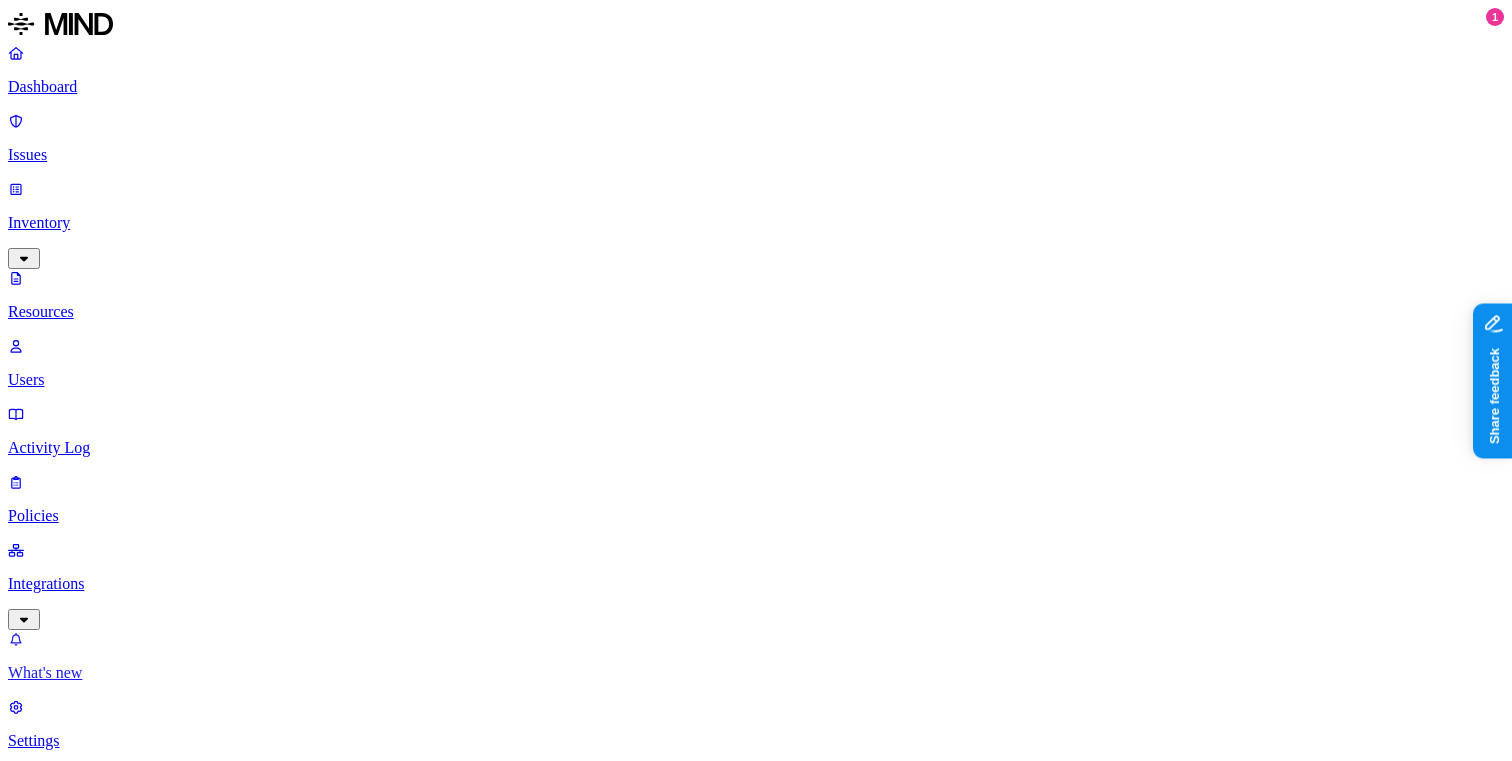 click on "What's new" at bounding box center (756, 673) 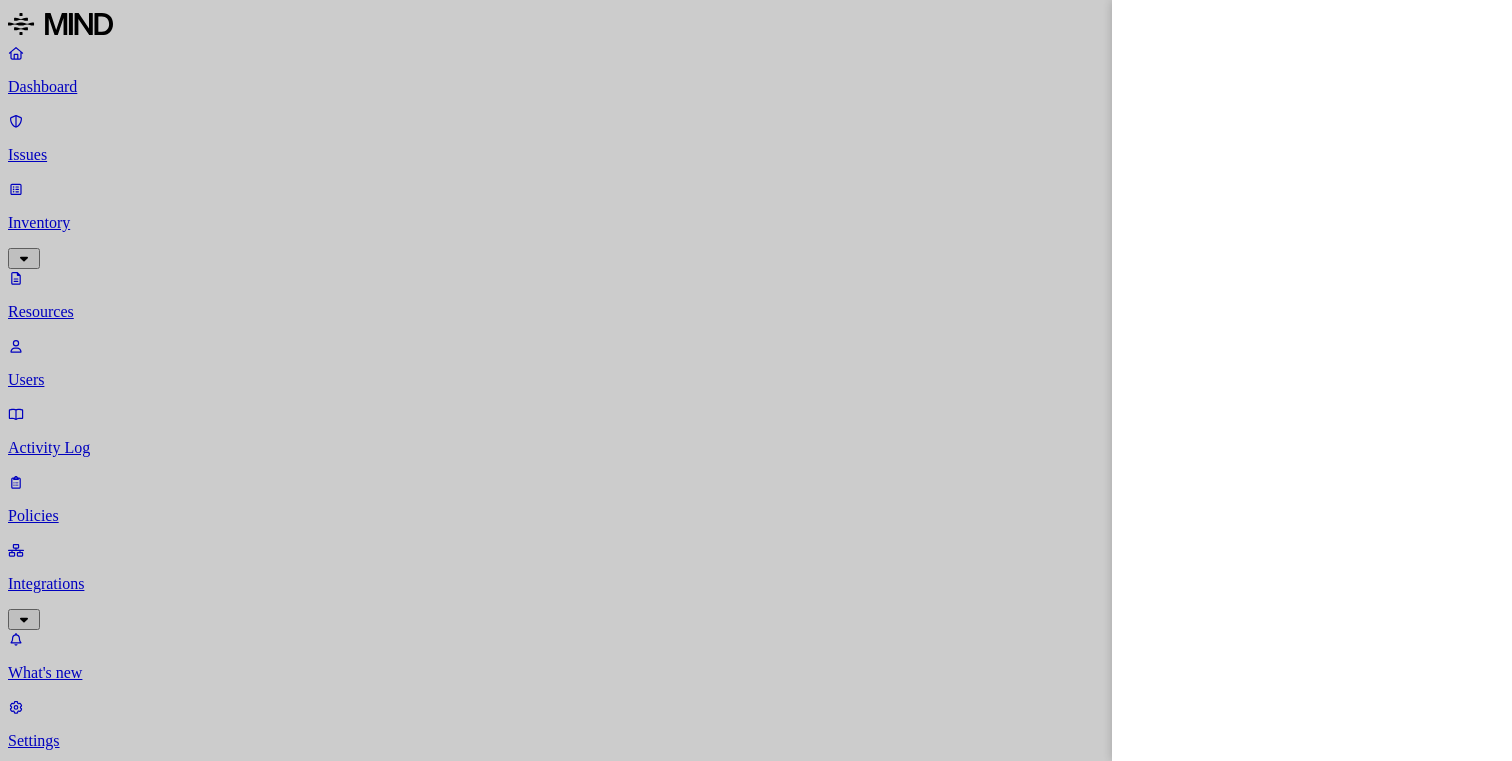 click at bounding box center (756, 380) 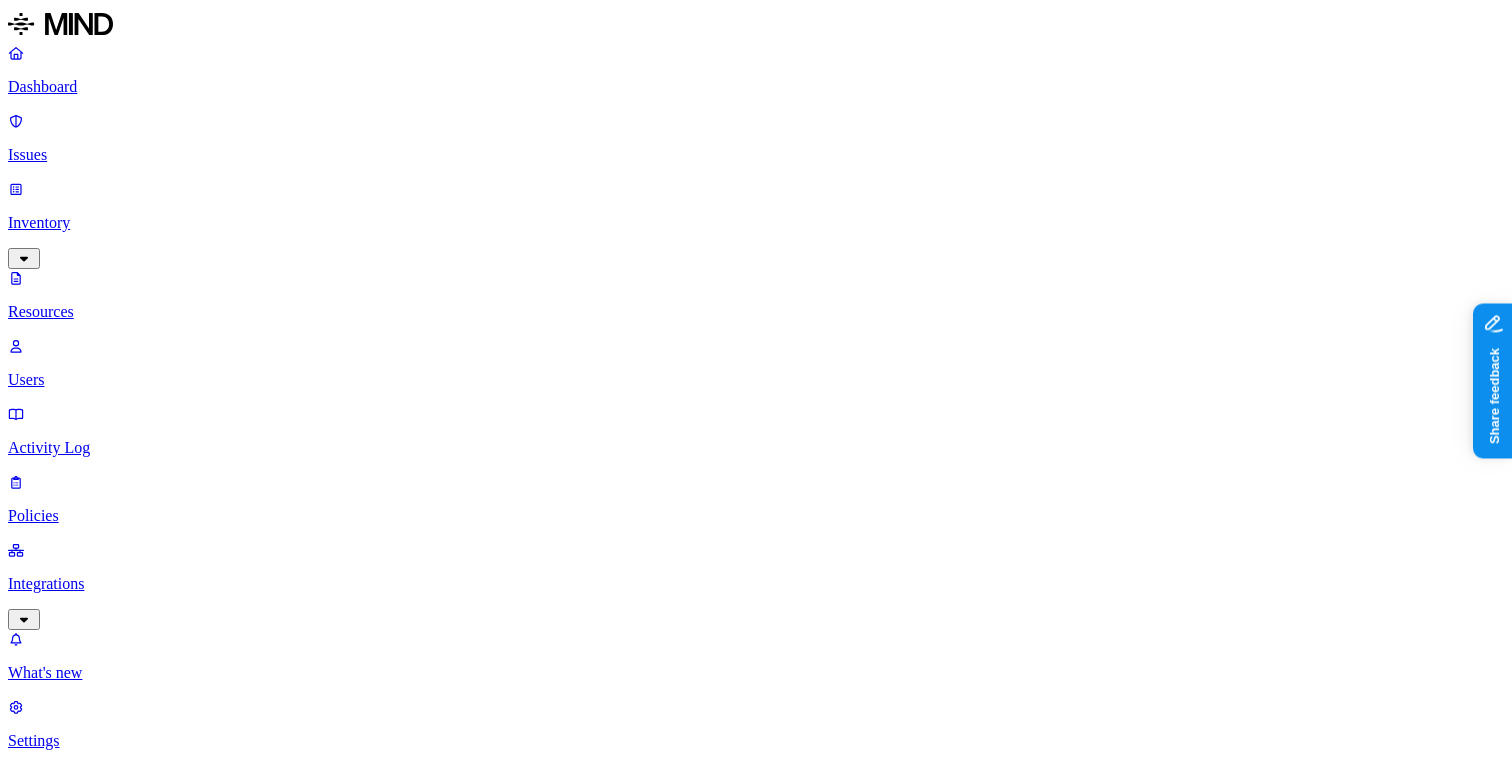 click on "Access" at bounding box center (37, 1174) 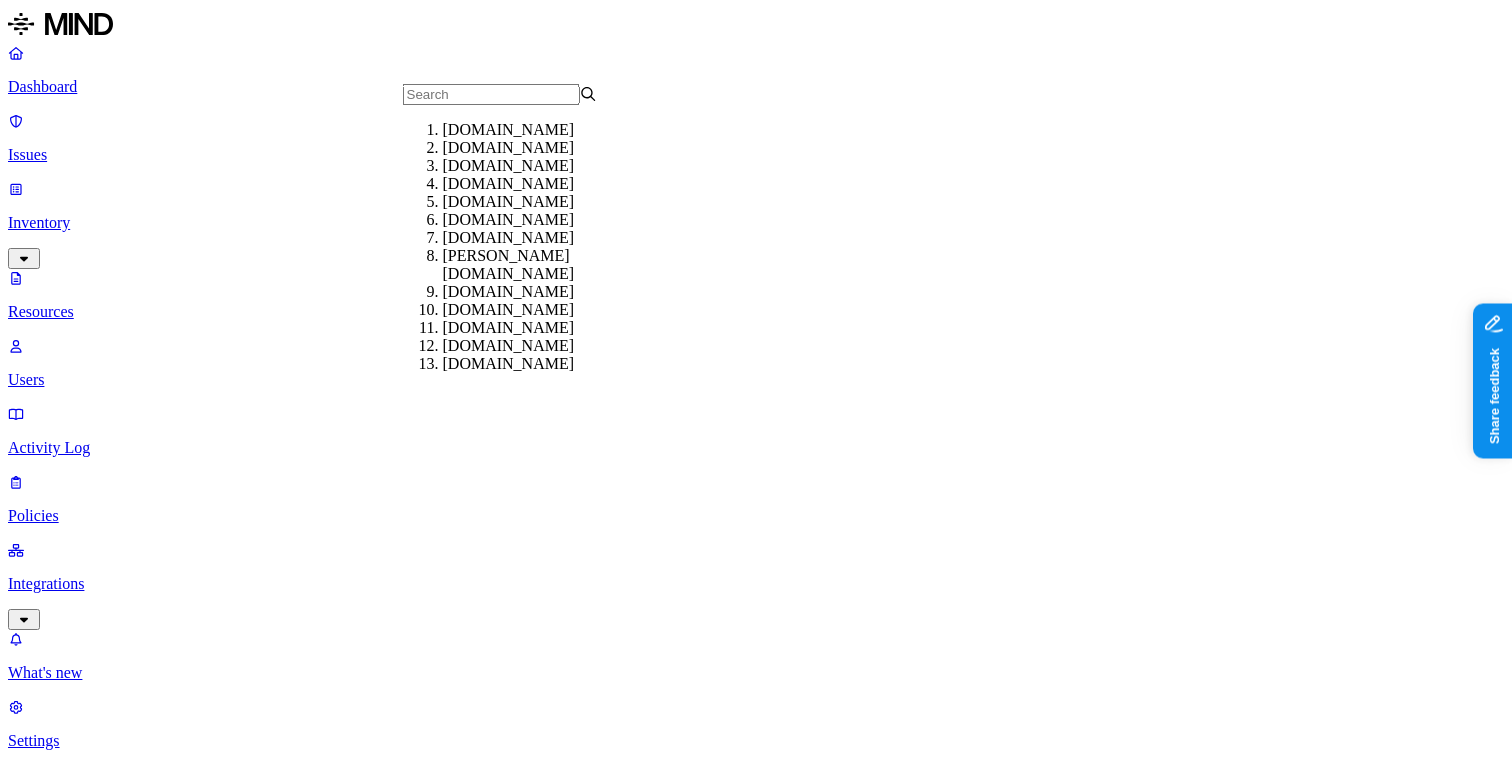 click on "gmail.com" at bounding box center [540, 148] 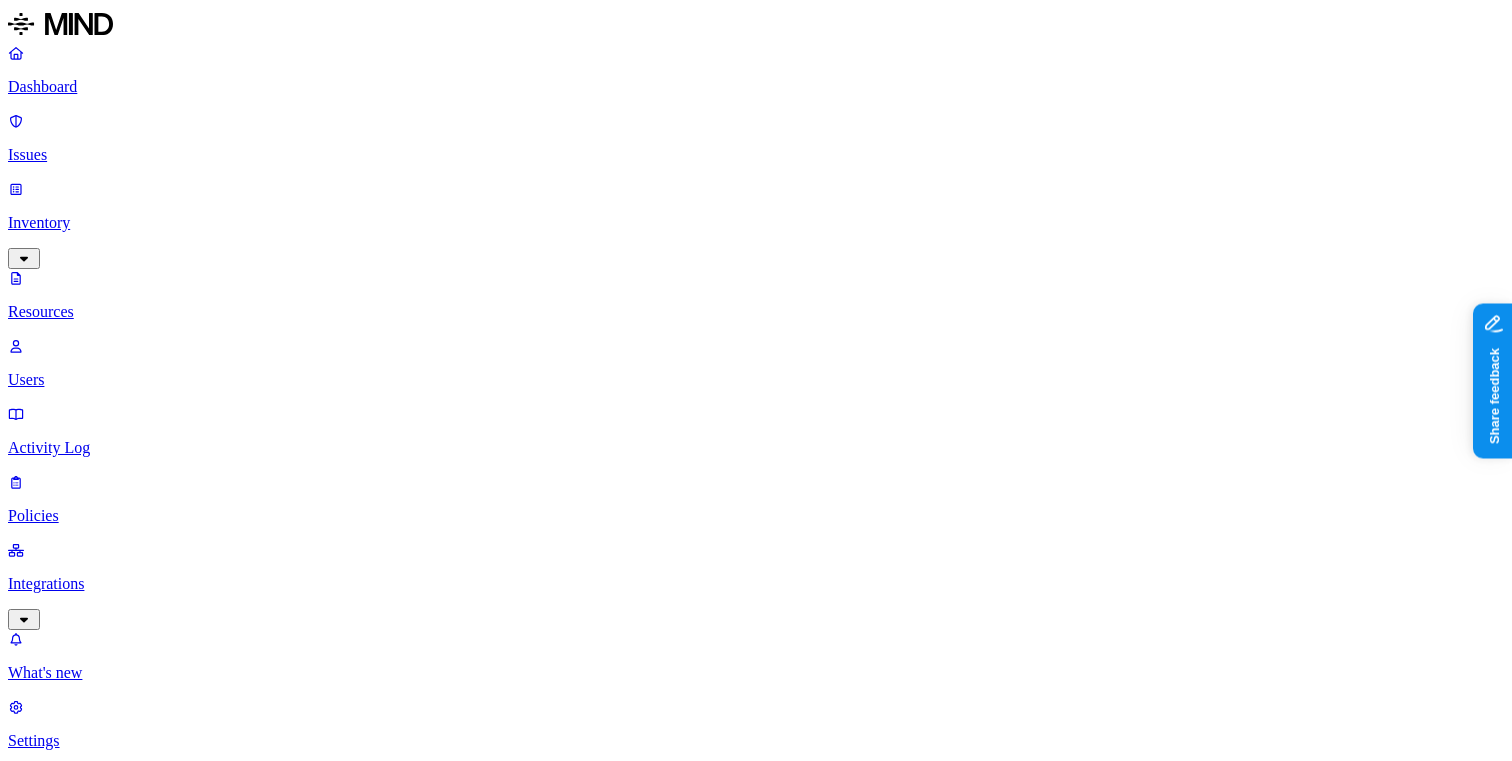 click on "90 907gwestra@gmail.com" at bounding box center (163, 1451) 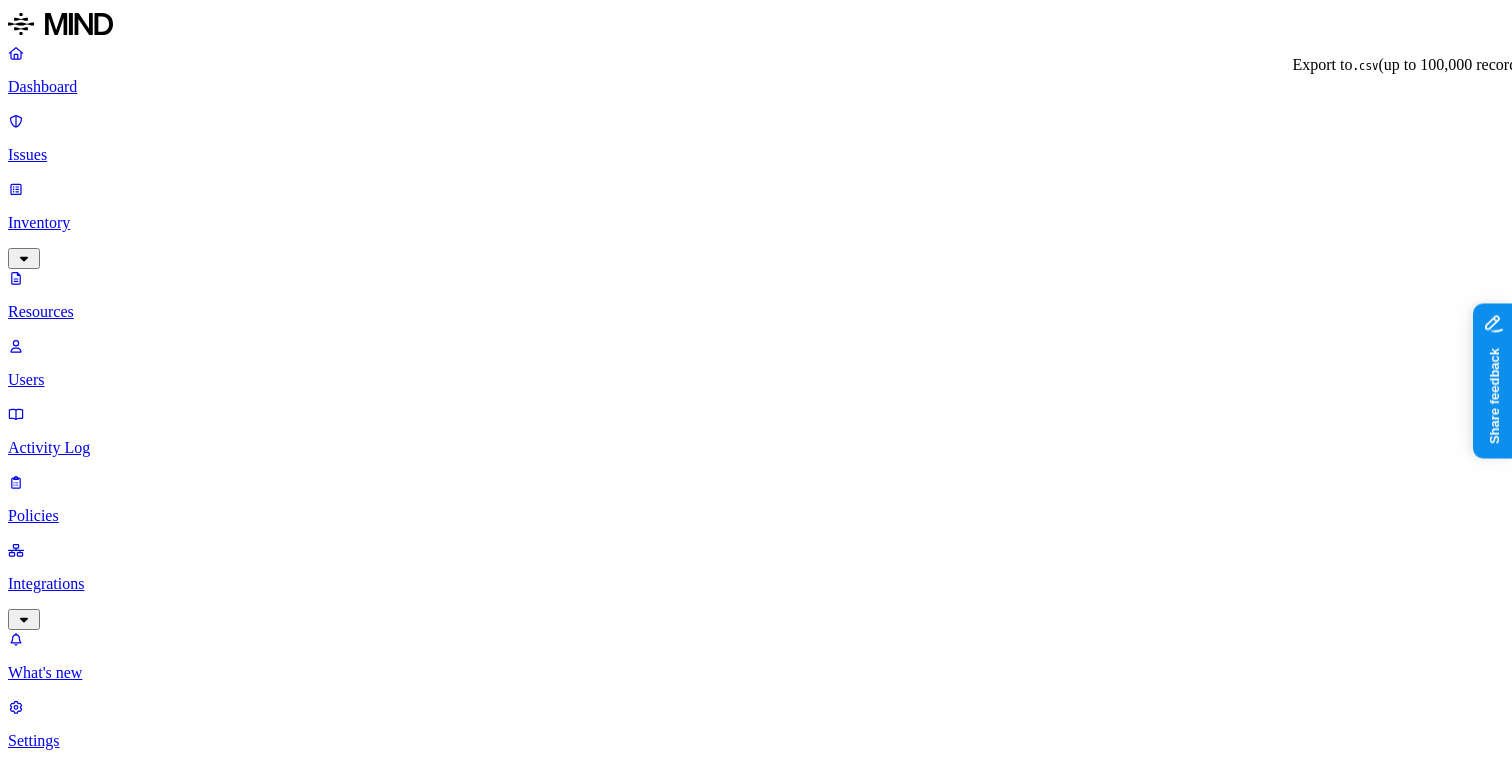 click 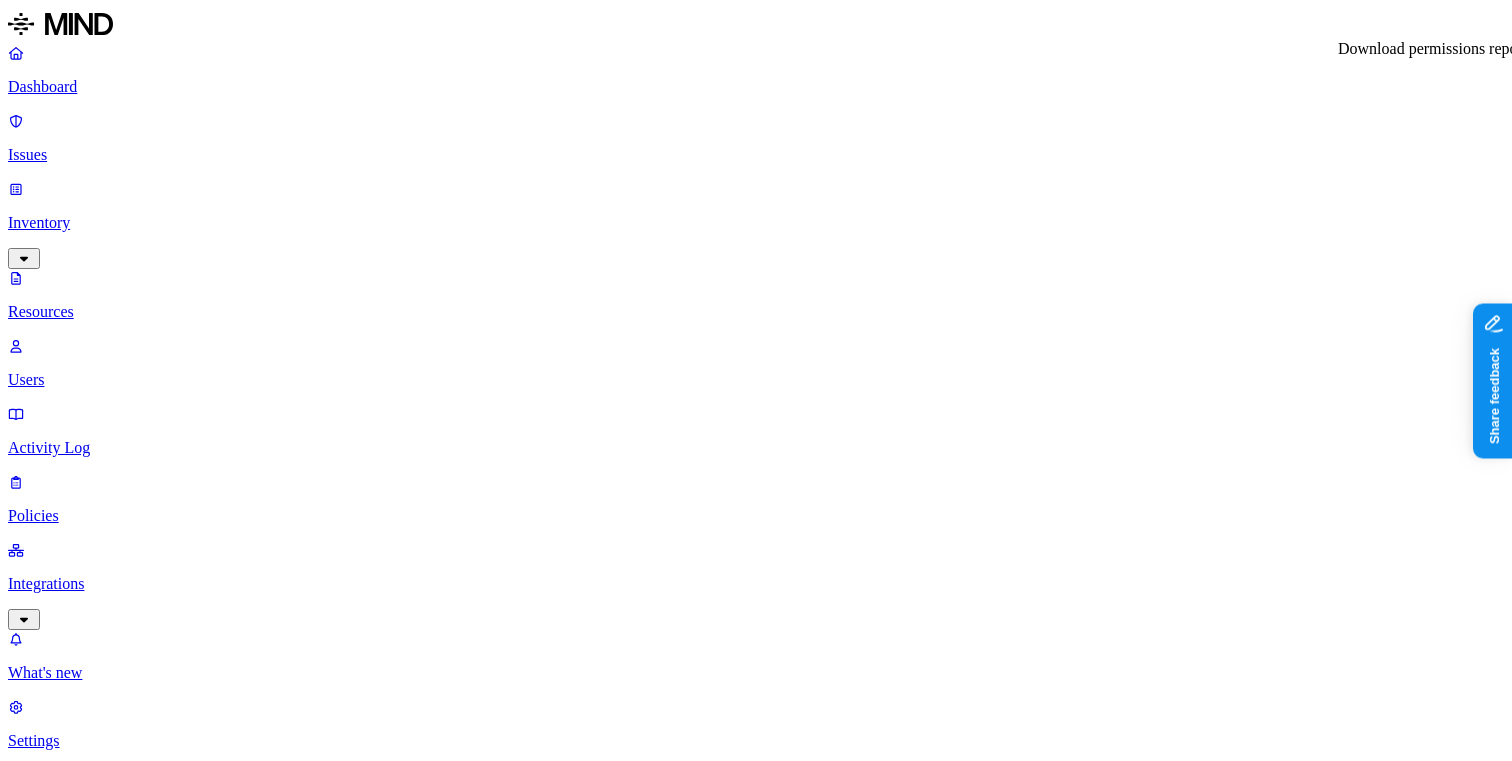 click 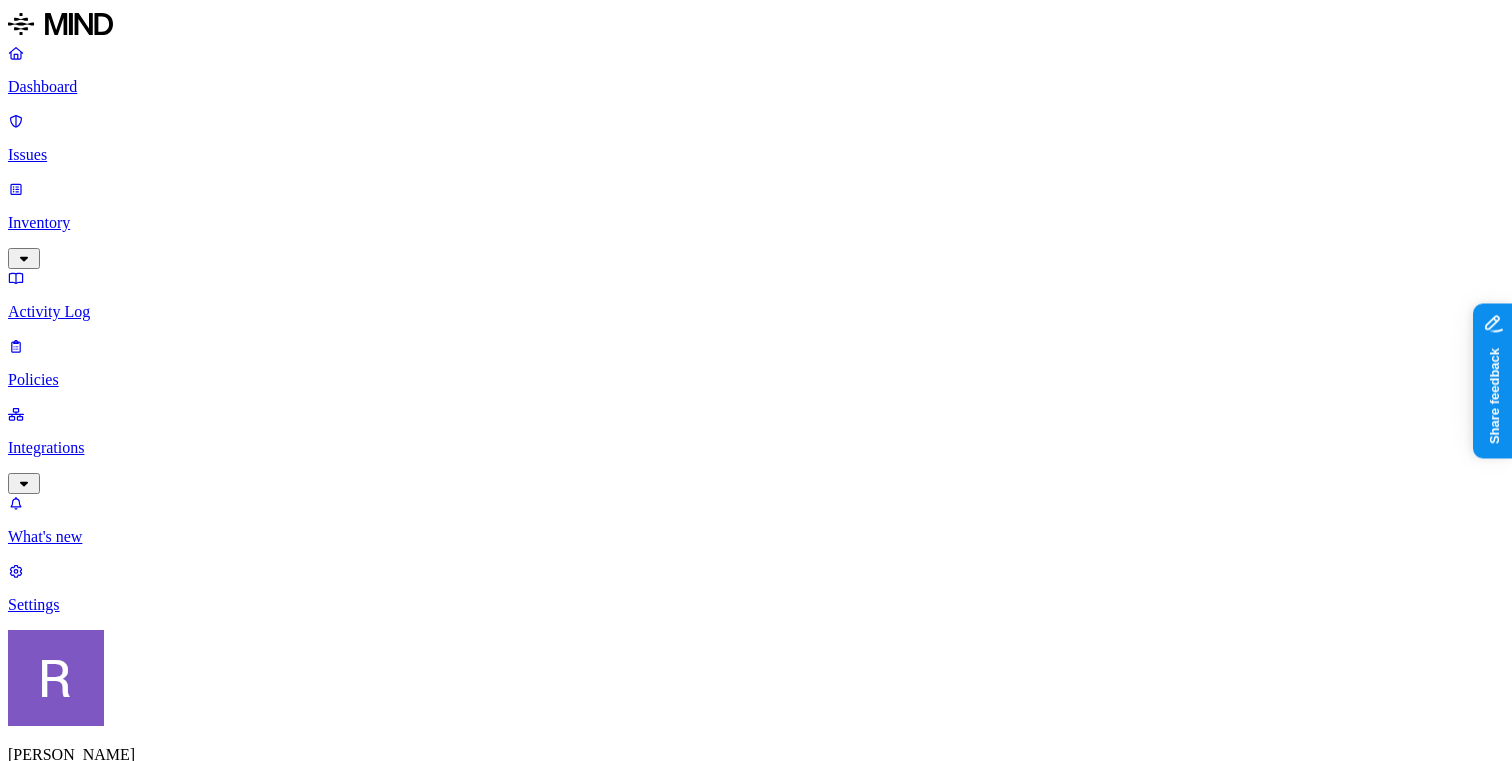click on "Inventory" at bounding box center [756, 223] 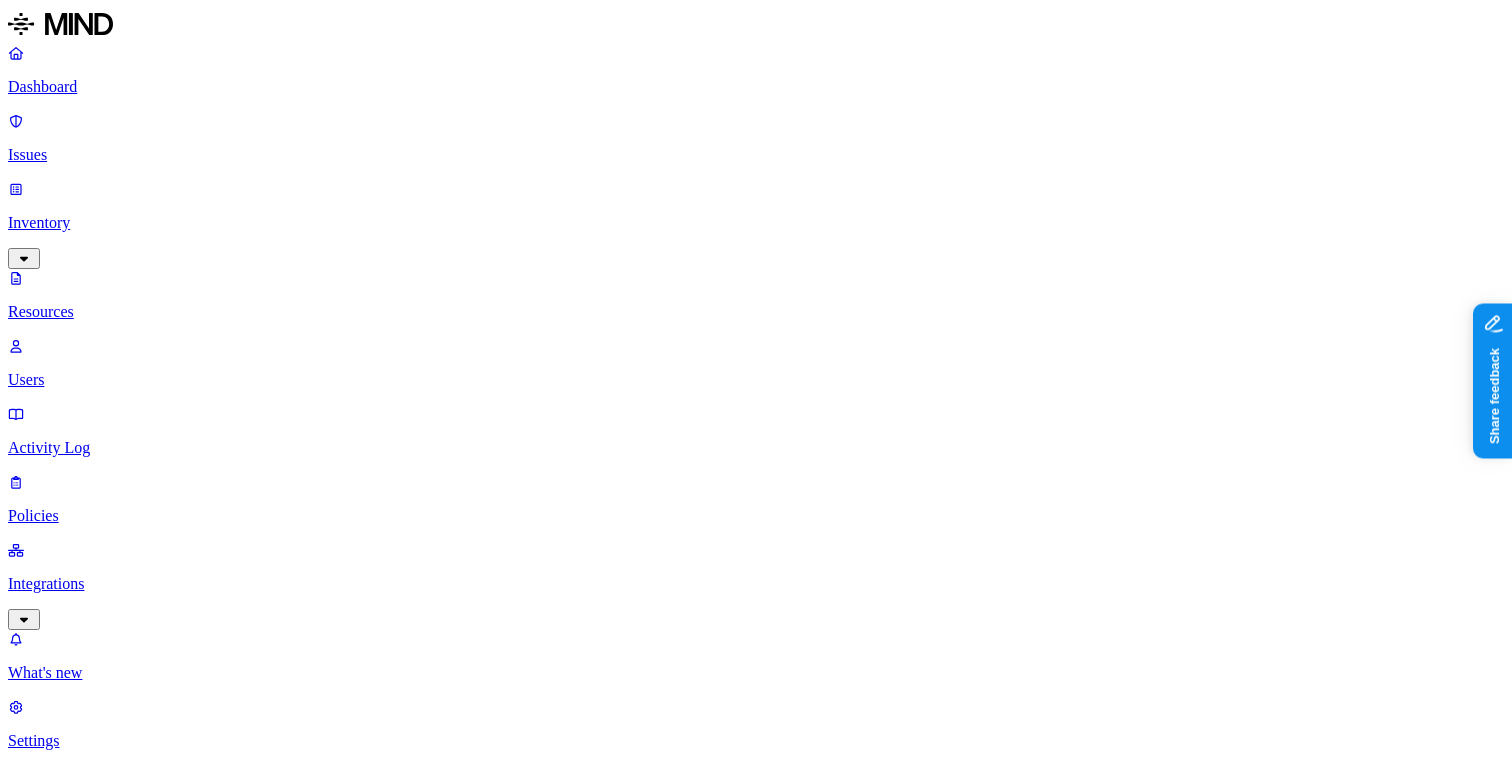 click 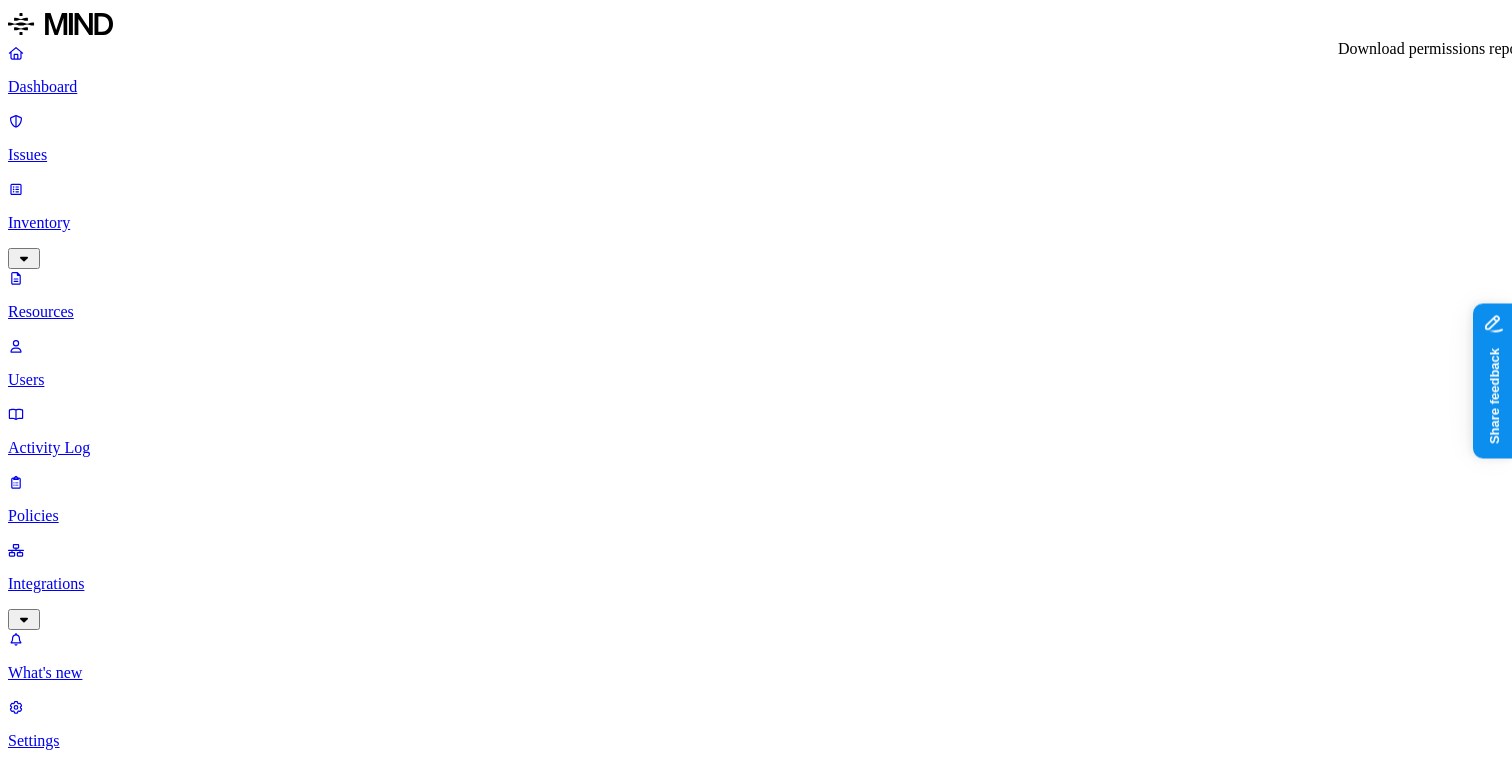 click 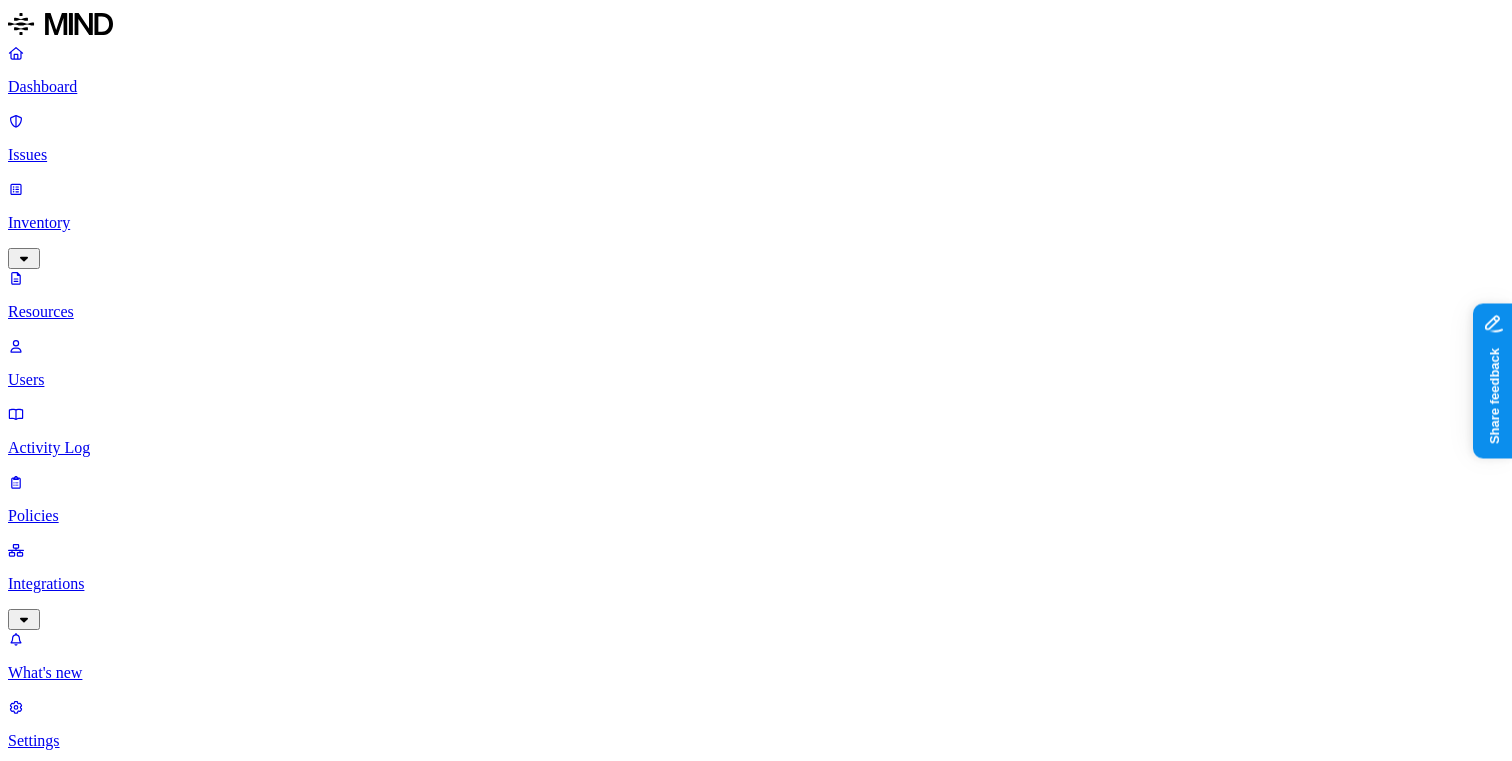 click on "CUI" at bounding box center [776, 1455] 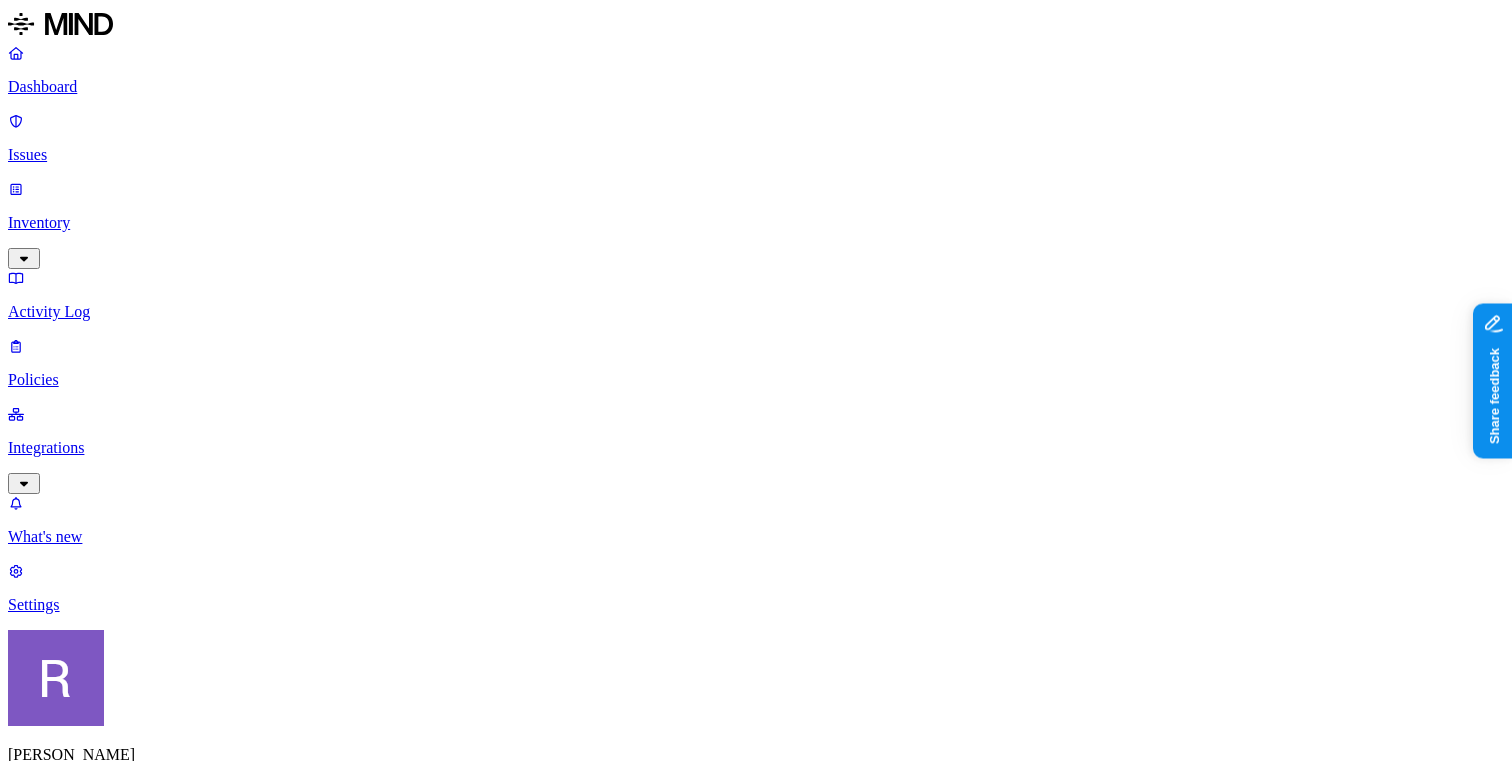 scroll, scrollTop: 79, scrollLeft: 0, axis: vertical 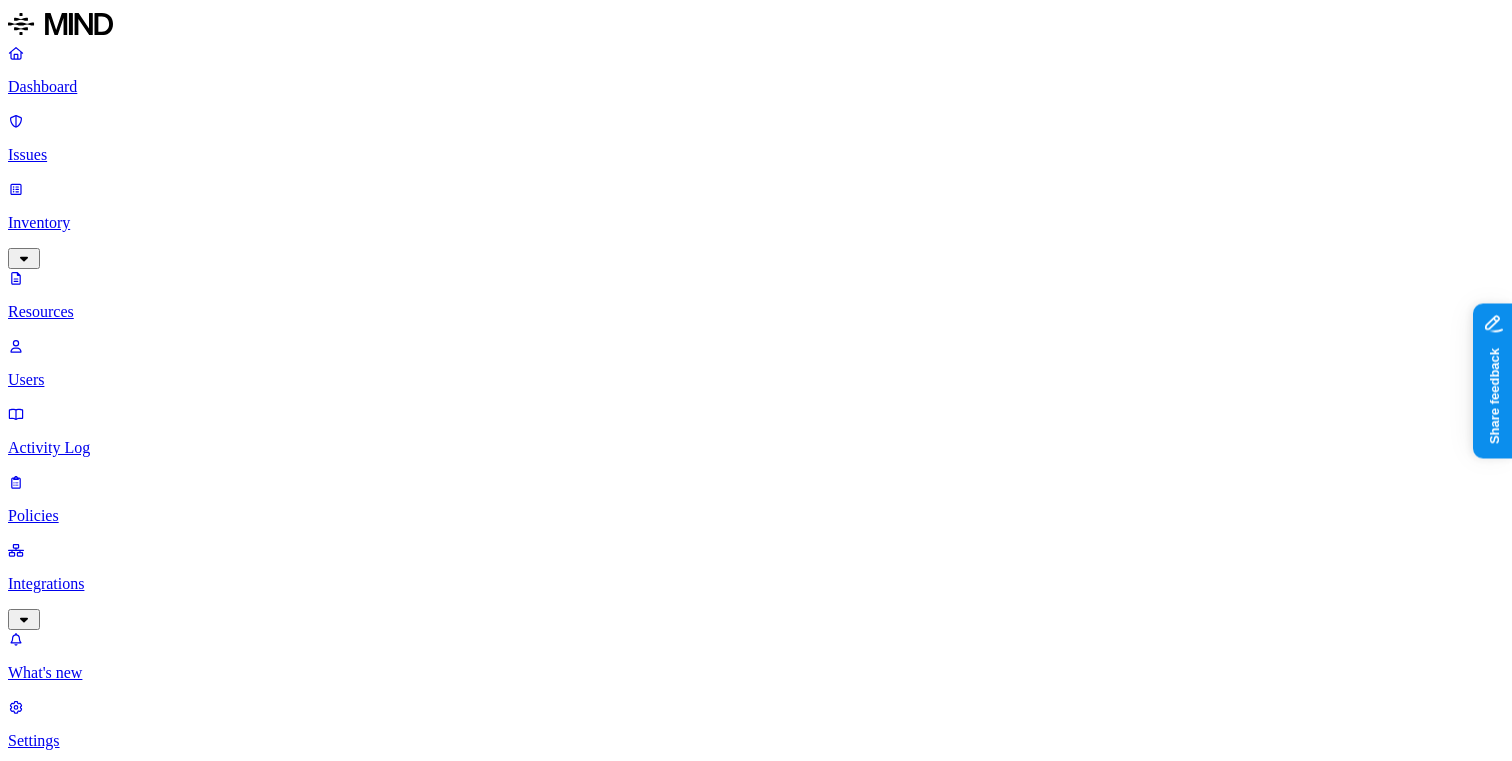 click on "Classification" at bounding box center [55, 1111] 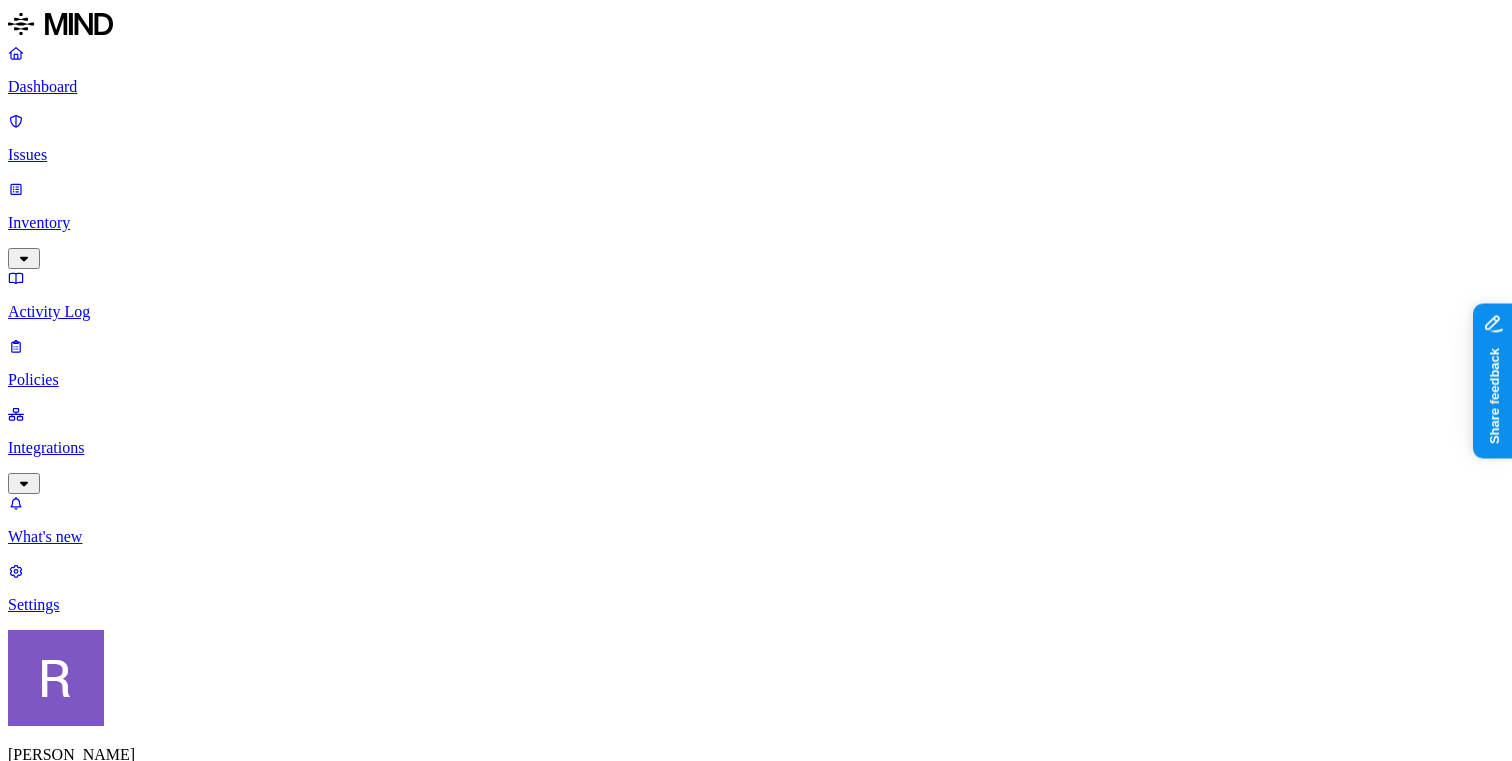 click on "Inventory" at bounding box center (756, 223) 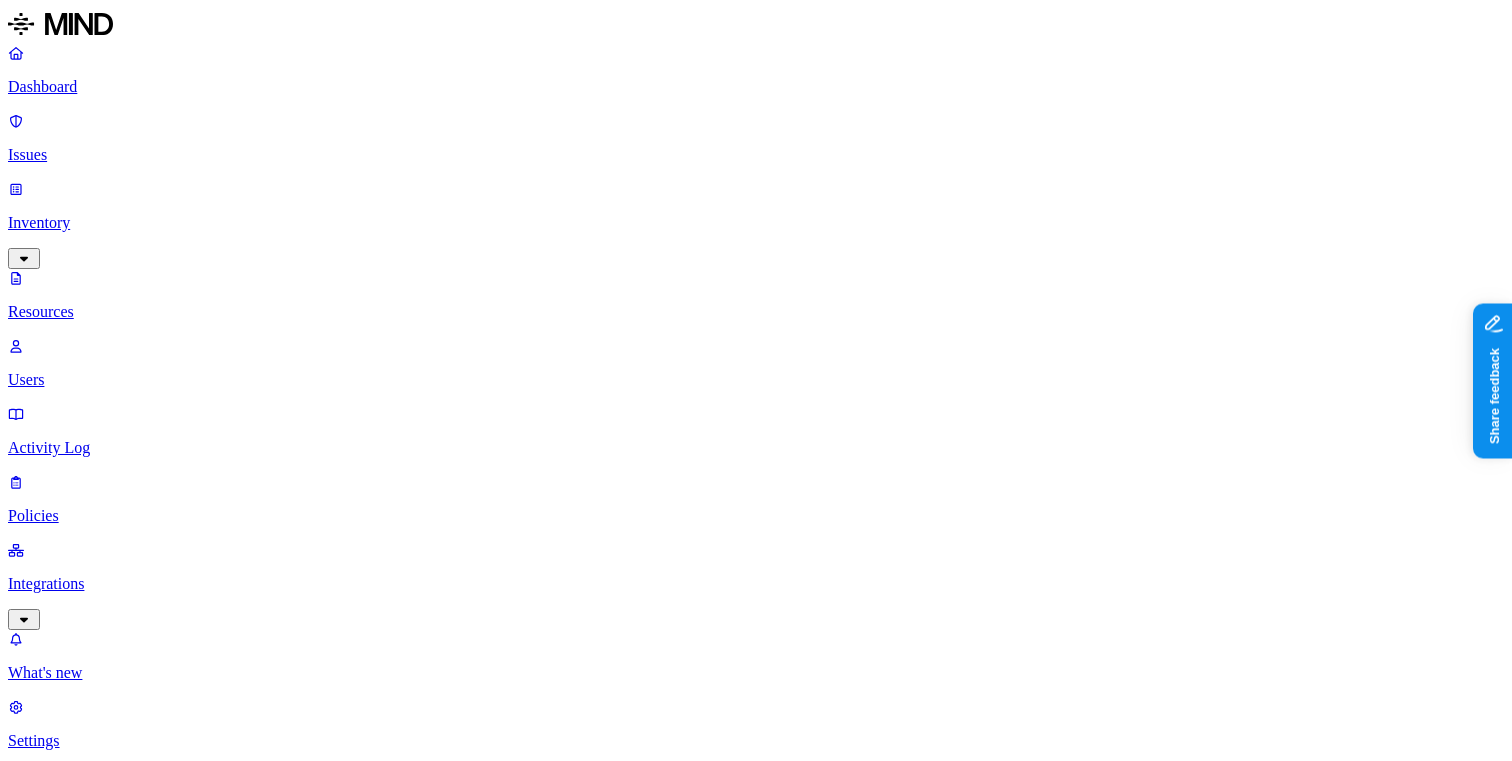 click 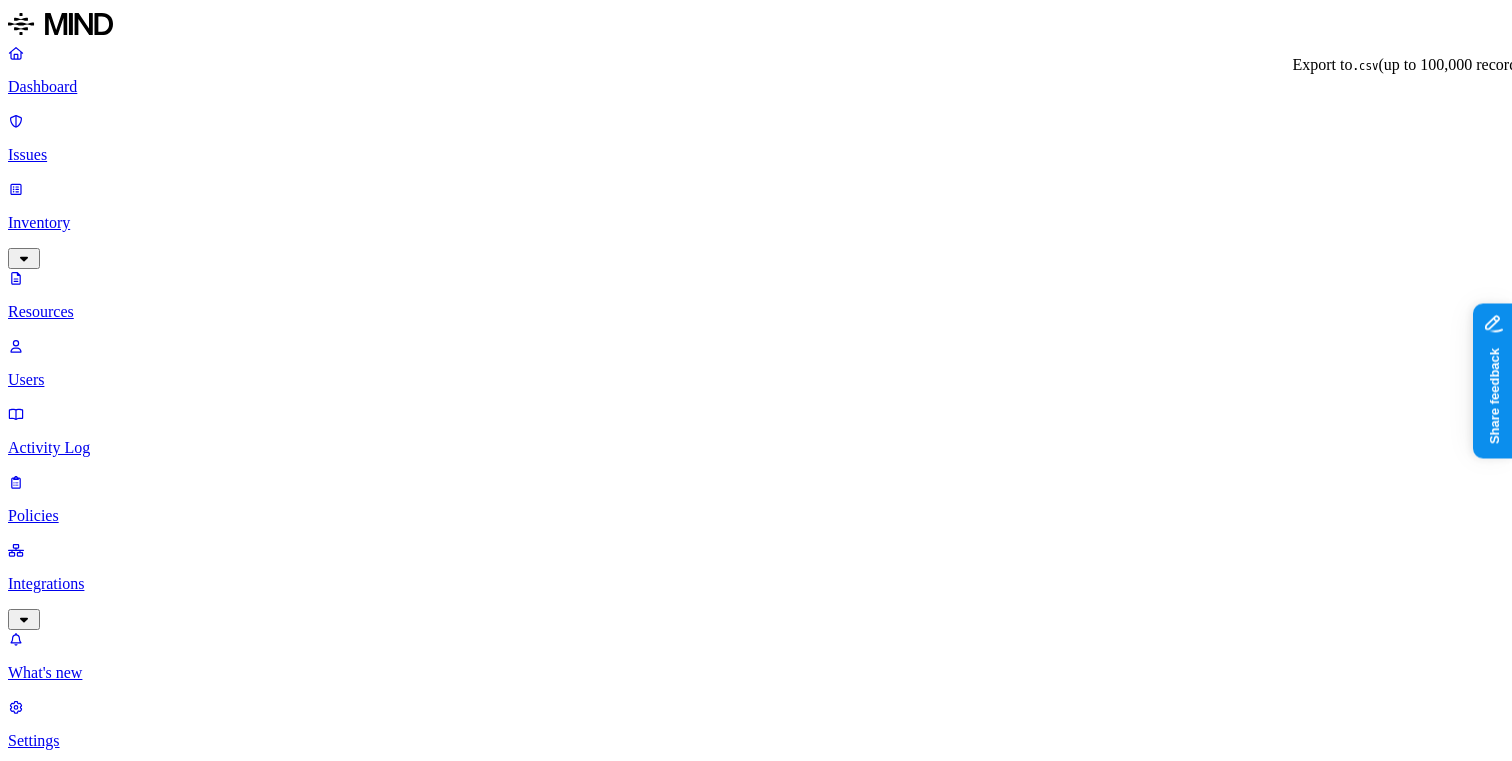 click 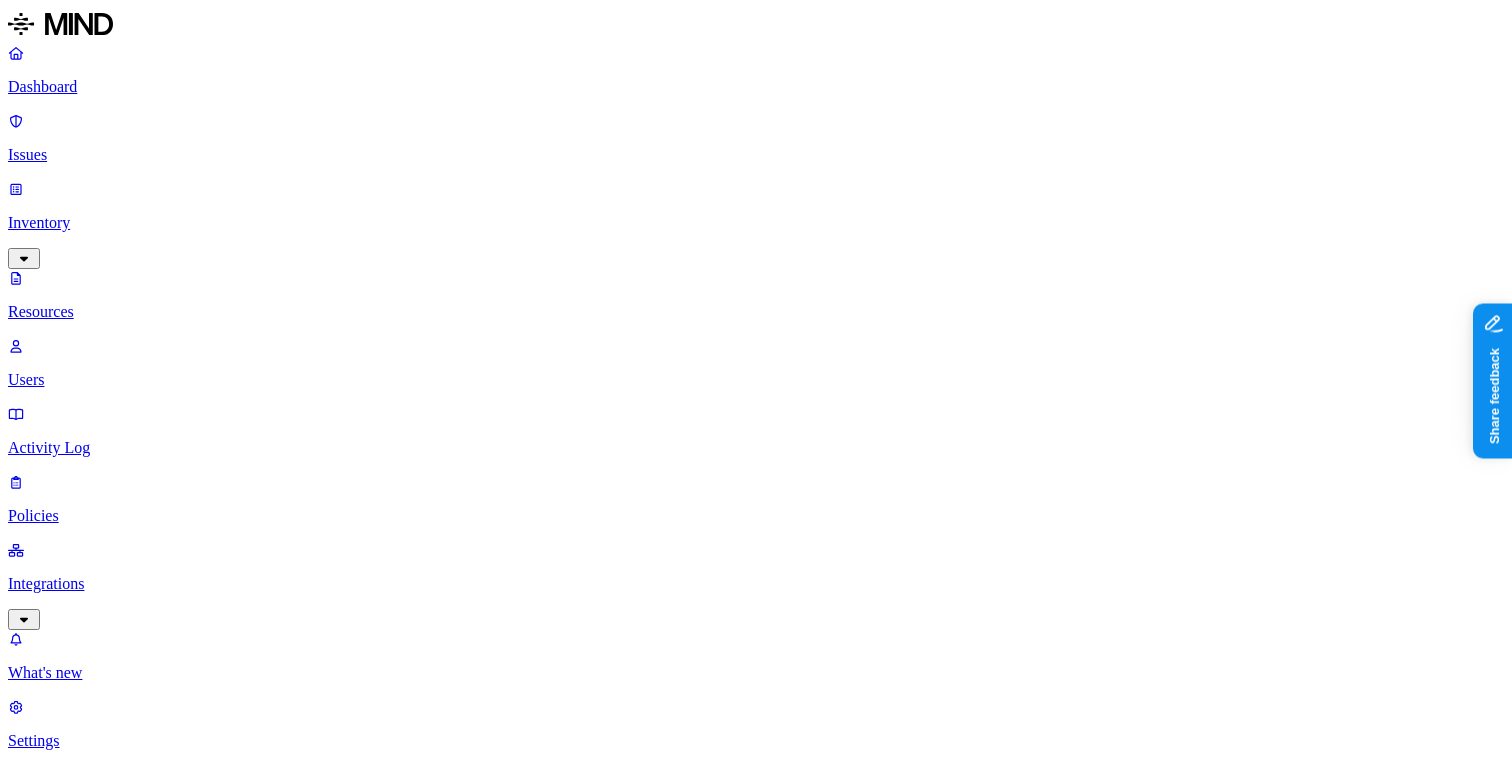 click on "Dashboard" at bounding box center [756, 87] 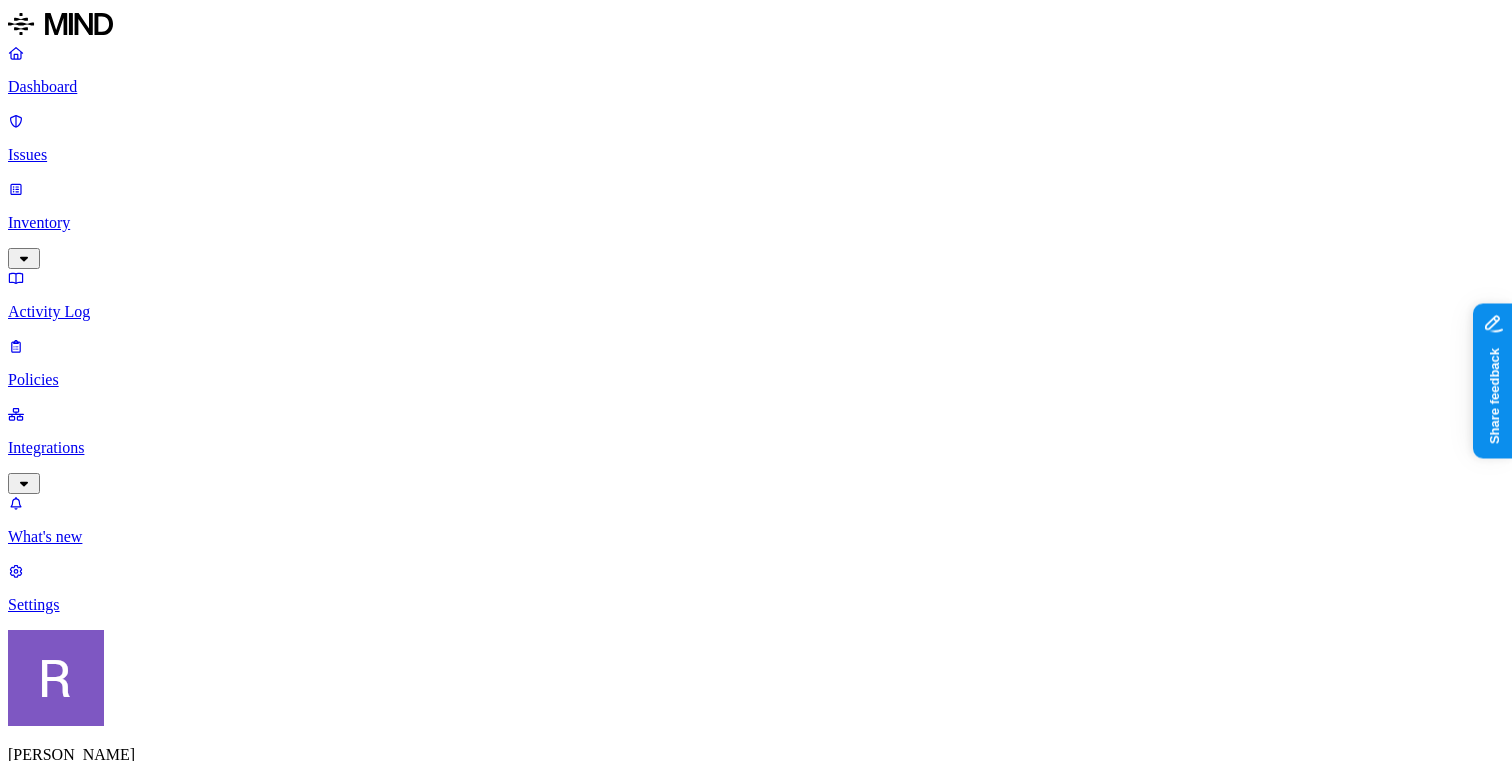 scroll, scrollTop: 79, scrollLeft: 0, axis: vertical 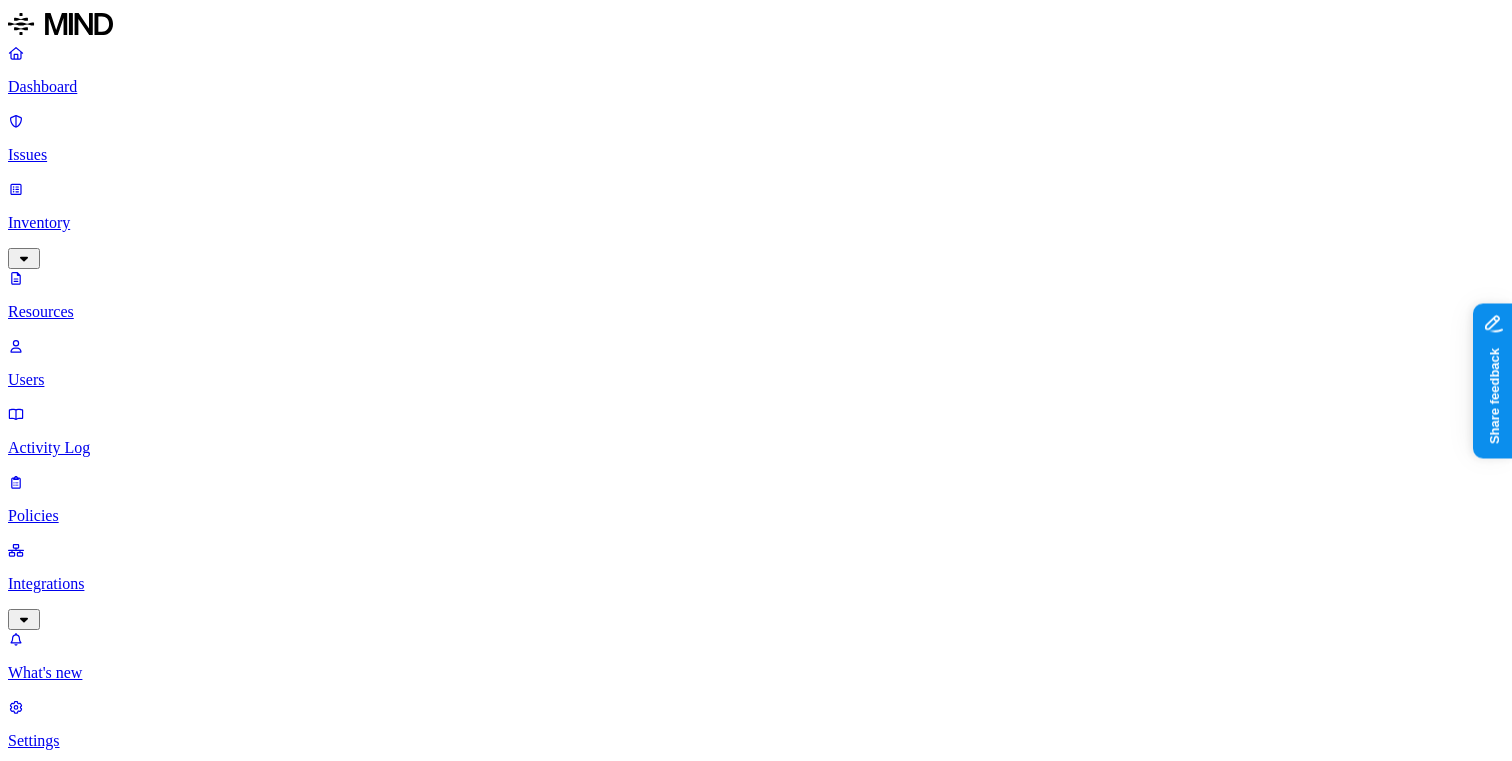 click on "Resources" at bounding box center (756, 312) 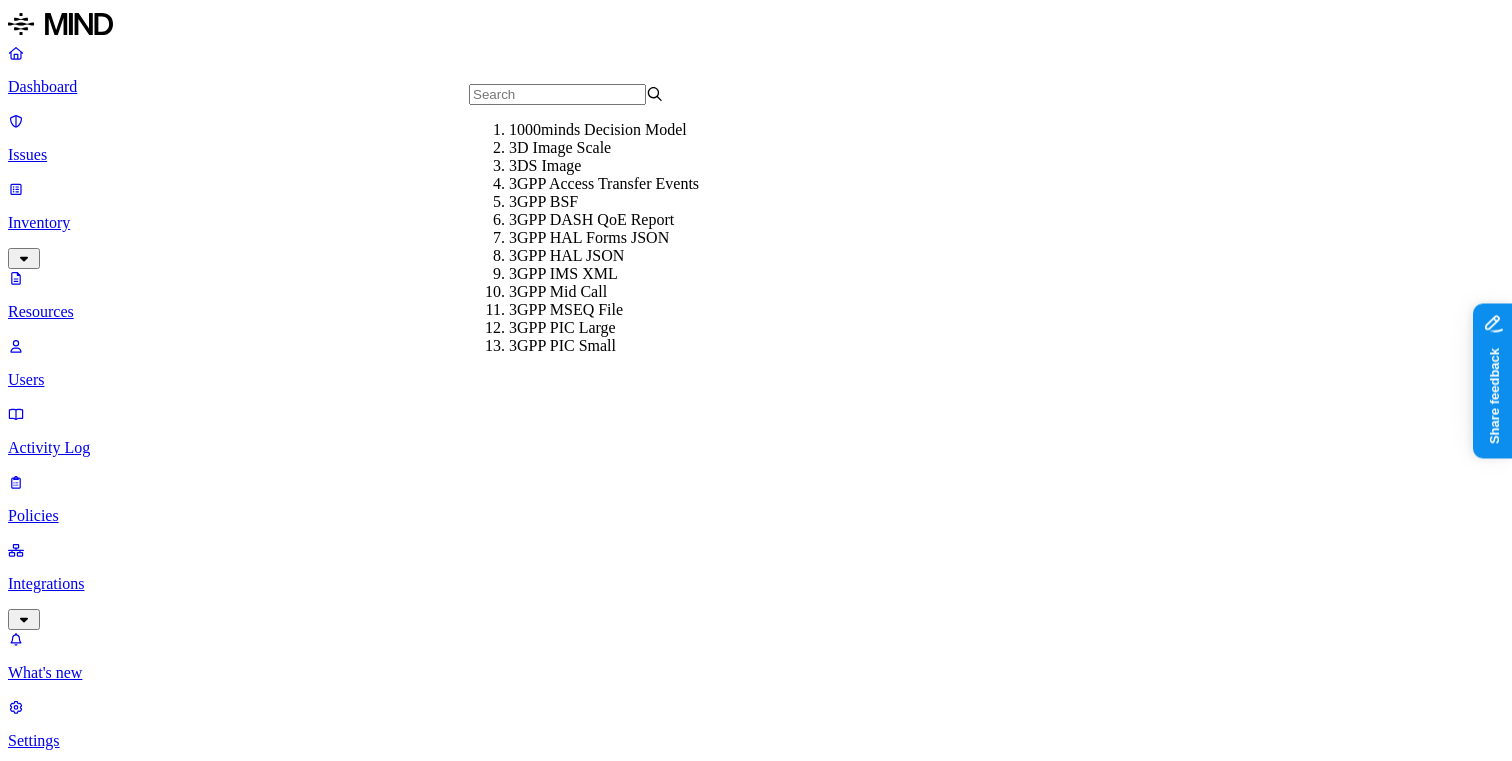 click 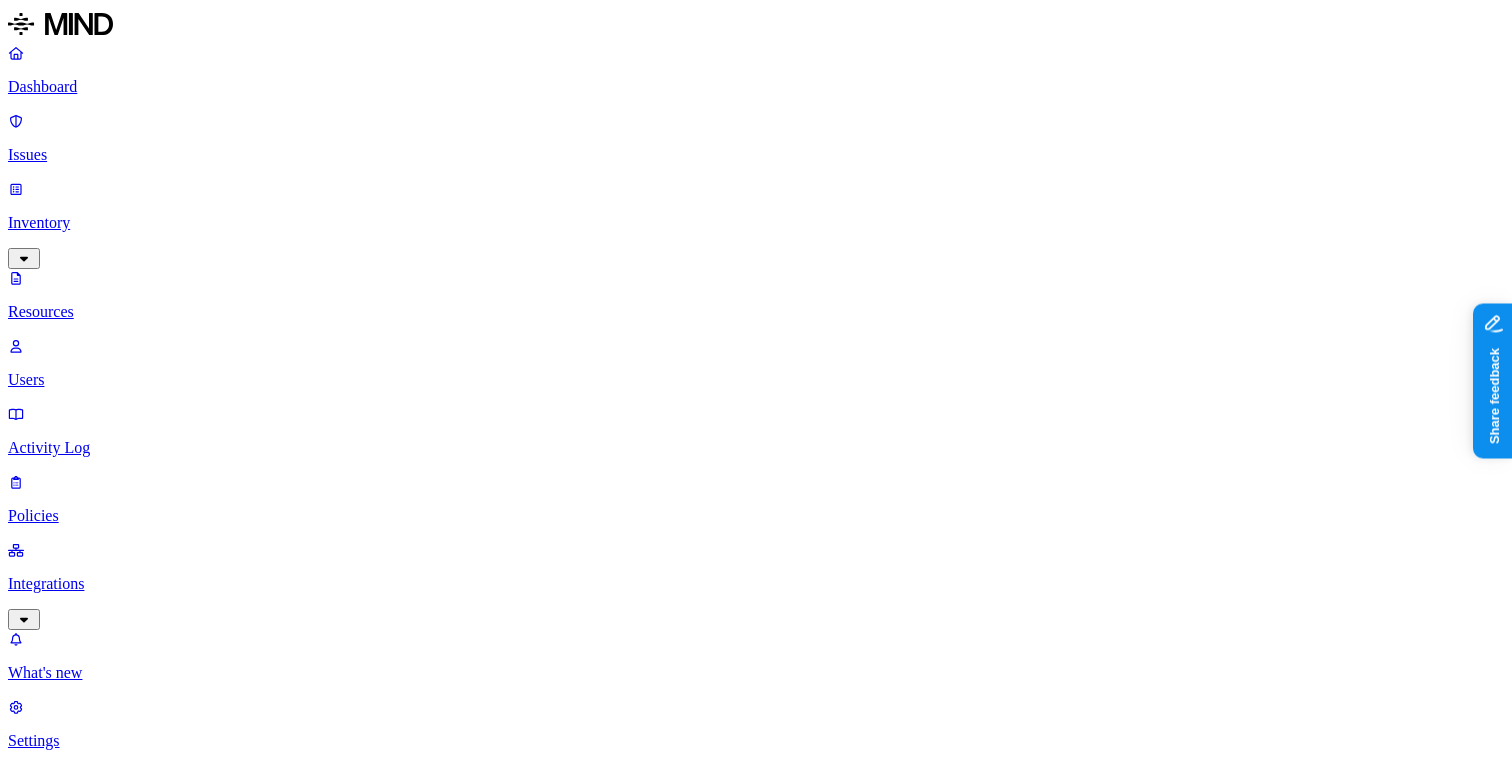 click 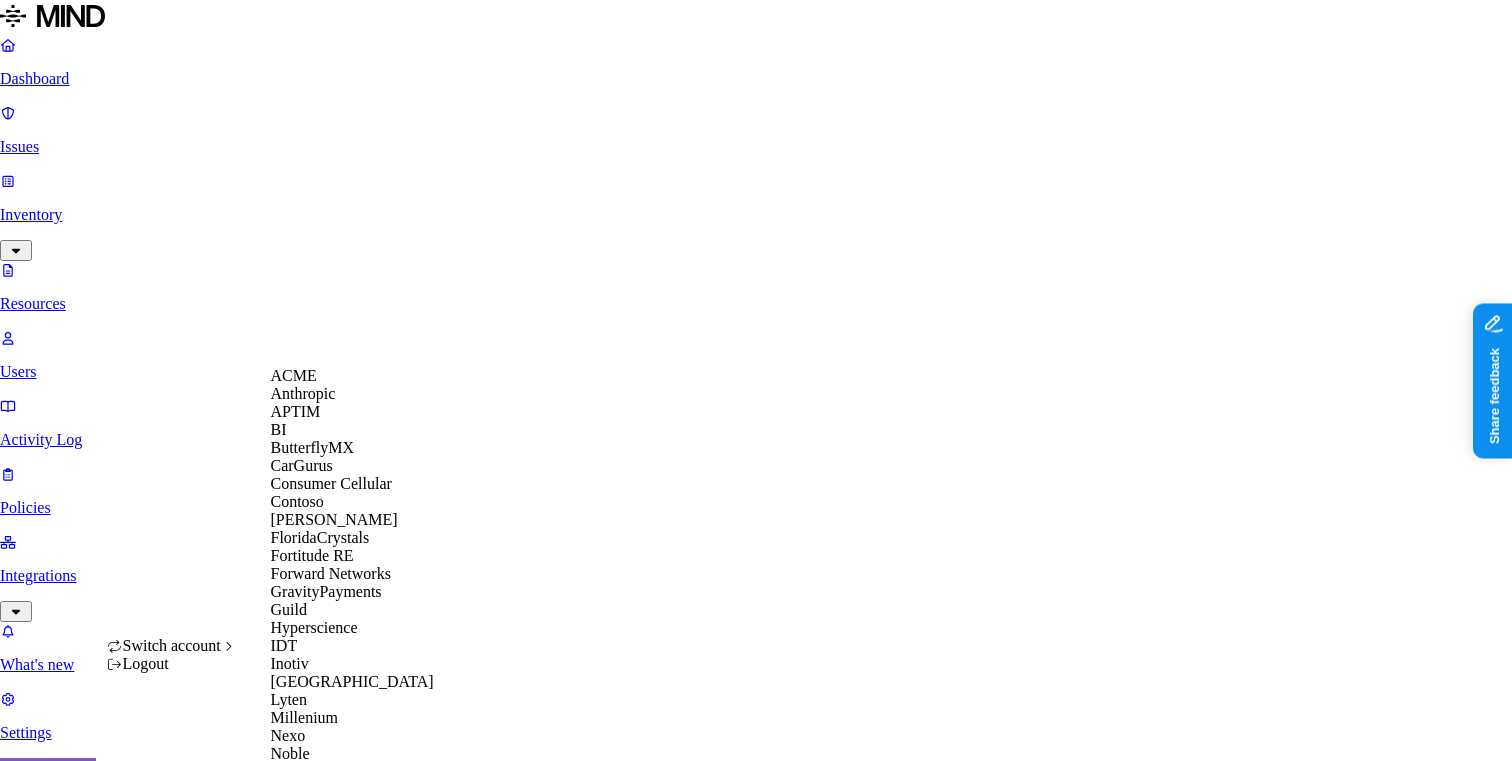 scroll, scrollTop: 744, scrollLeft: 0, axis: vertical 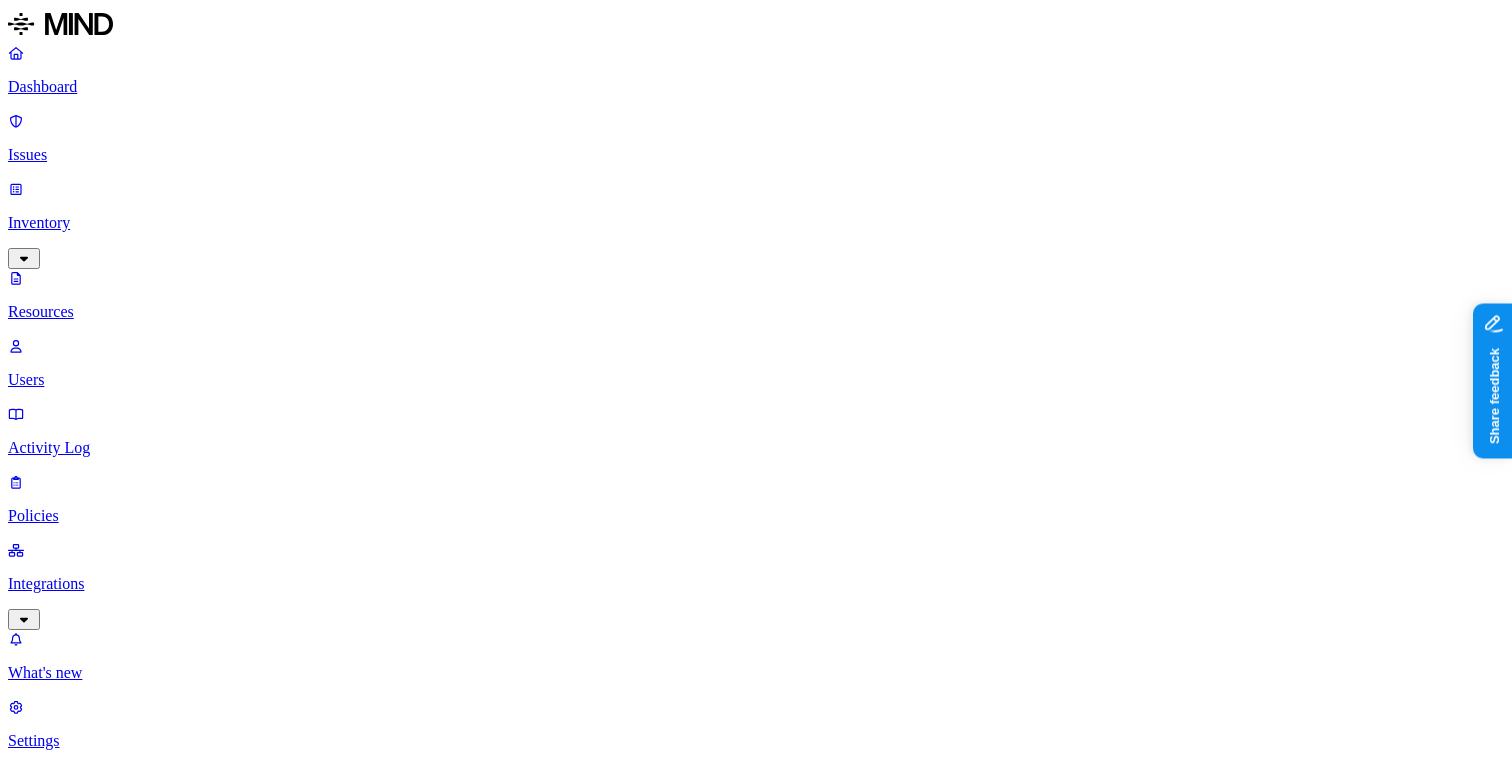 click on "Policies" at bounding box center (756, 516) 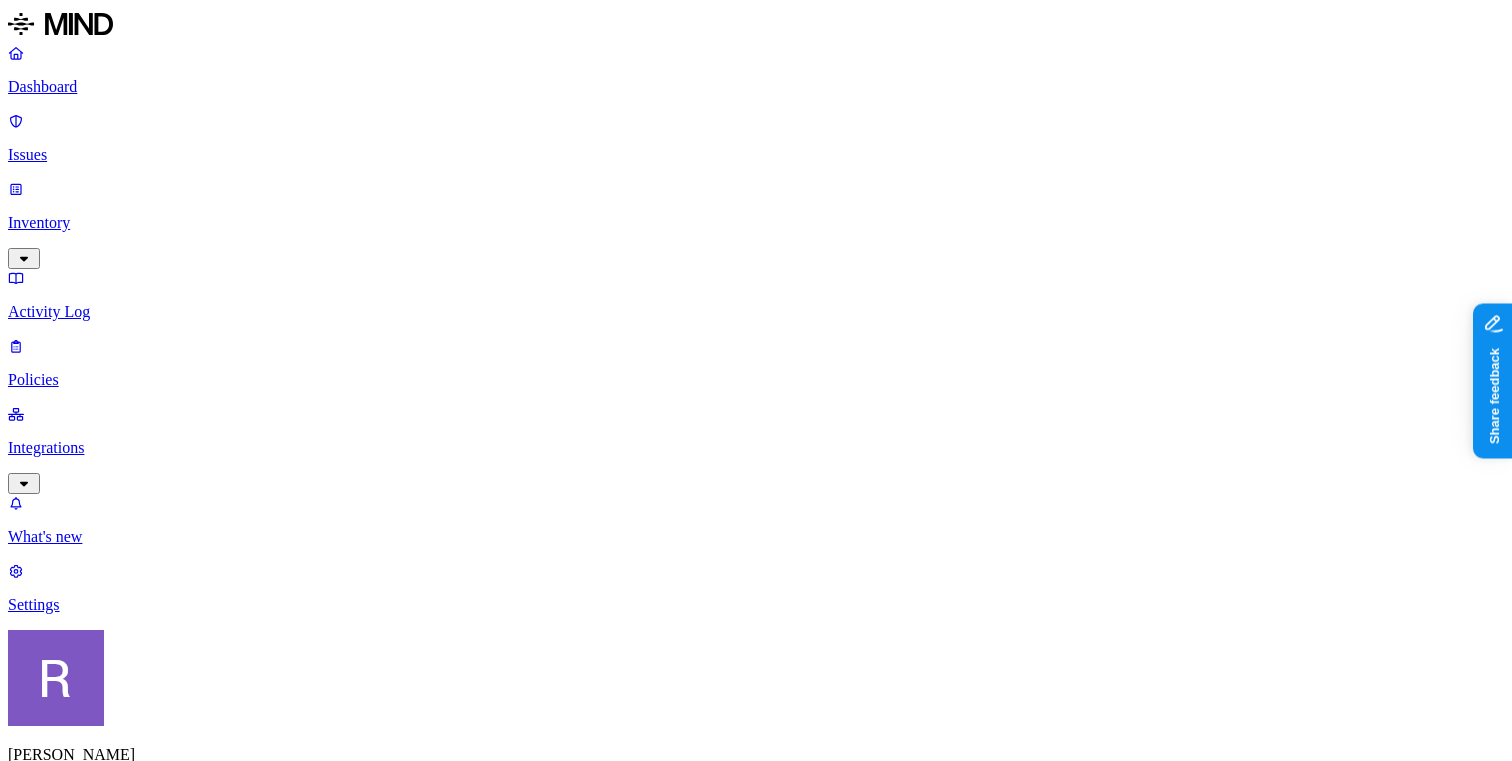 click at bounding box center [96, 933] 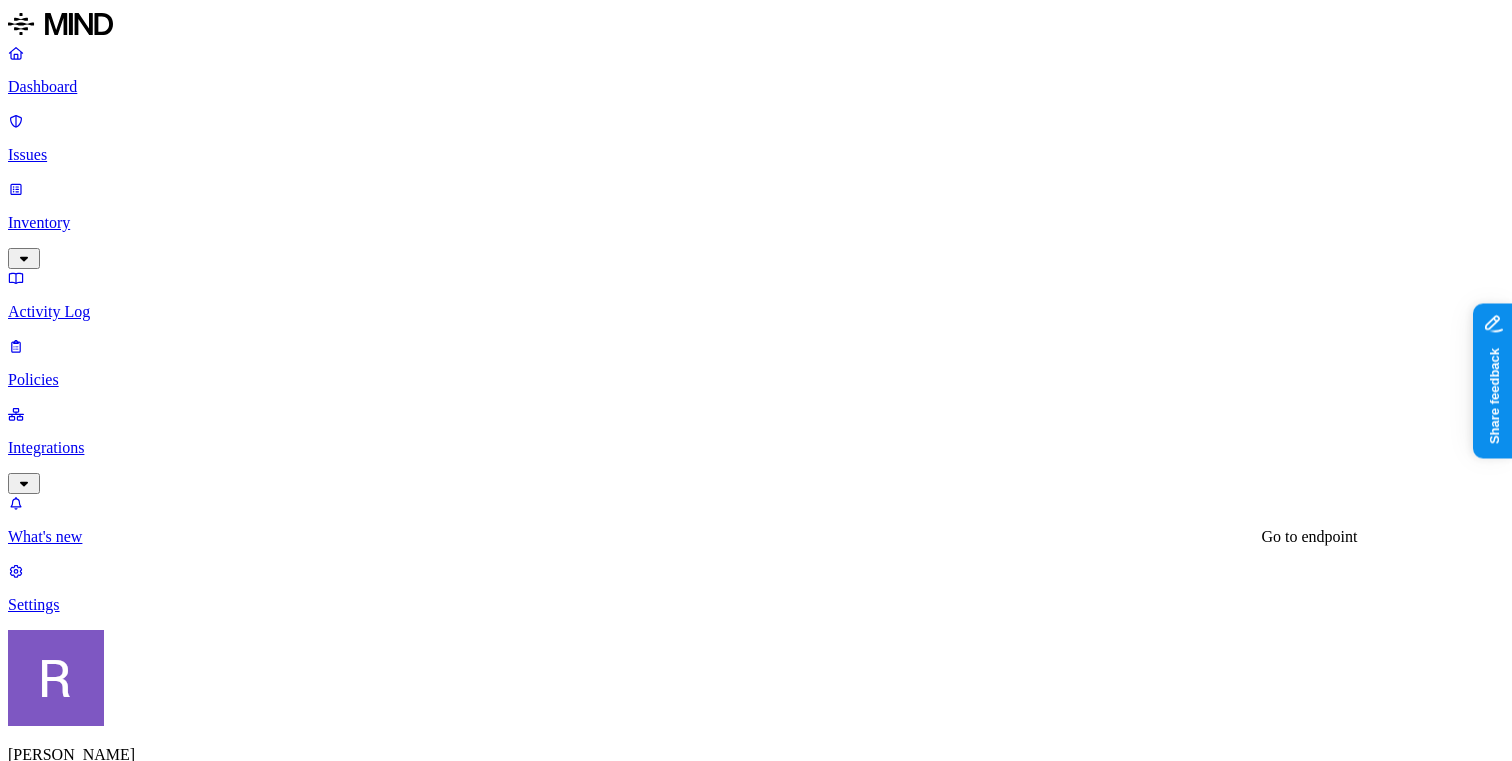 click on "crw-3t2pj64" at bounding box center [63, 3387] 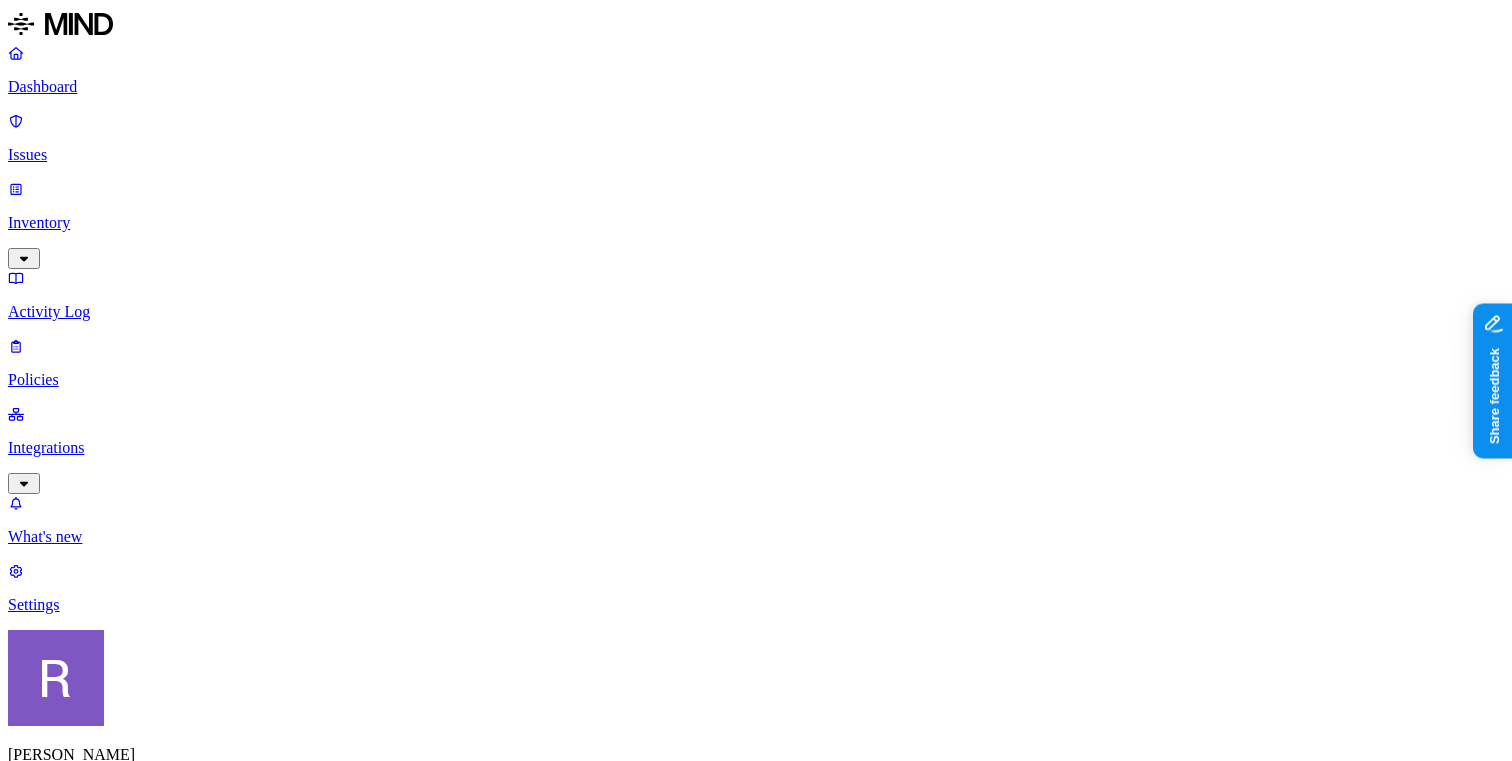 click 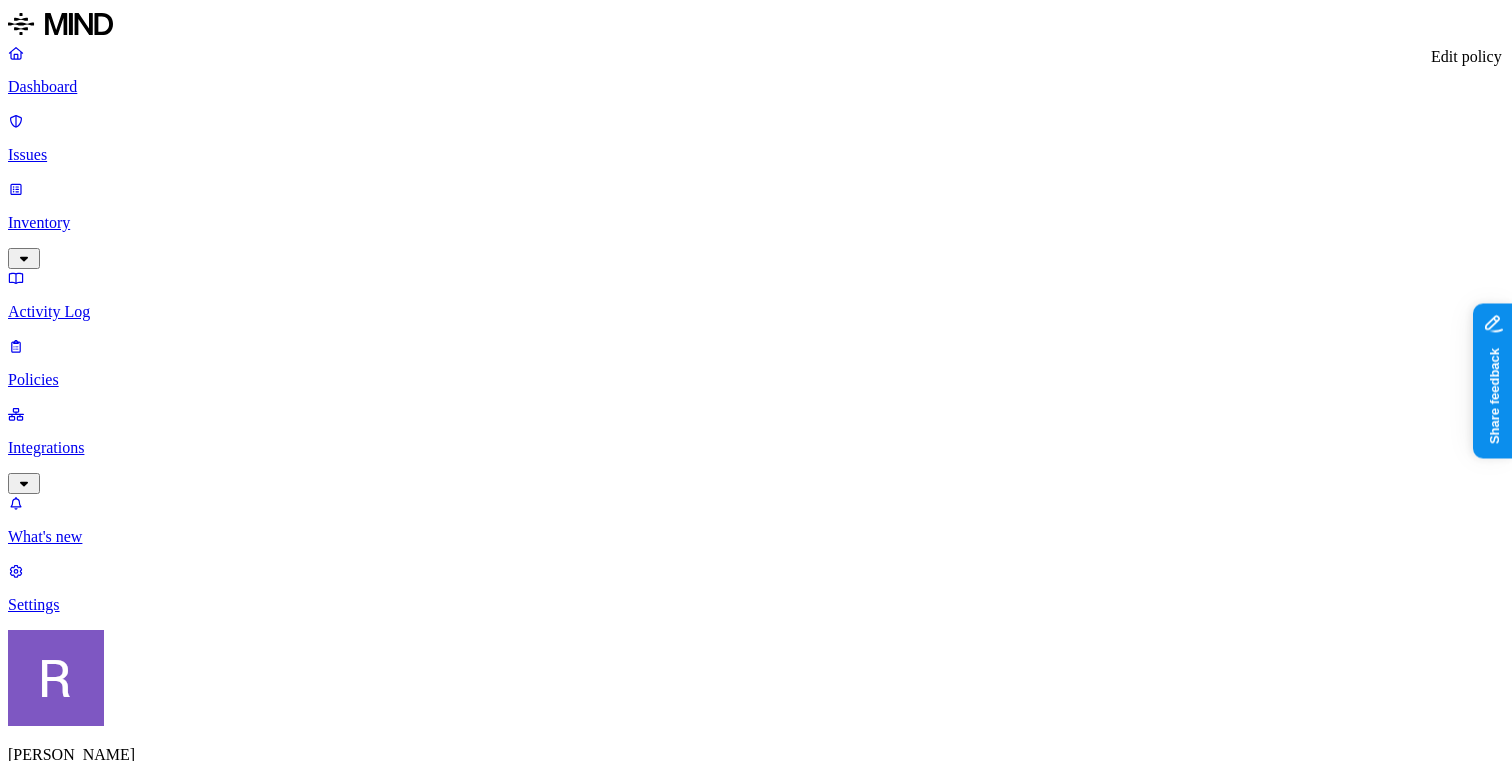 click at bounding box center [23, 1011] 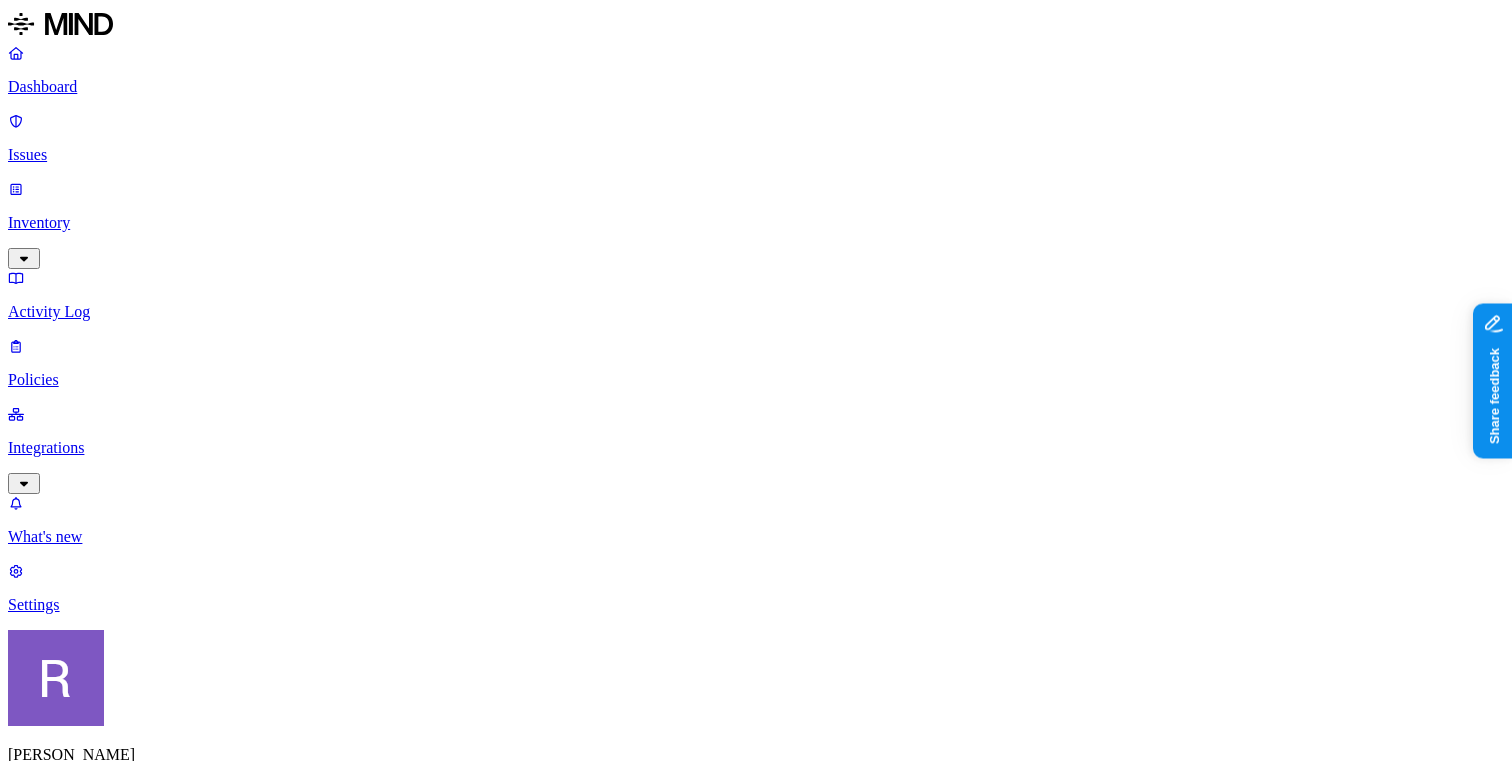 scroll, scrollTop: 0, scrollLeft: 0, axis: both 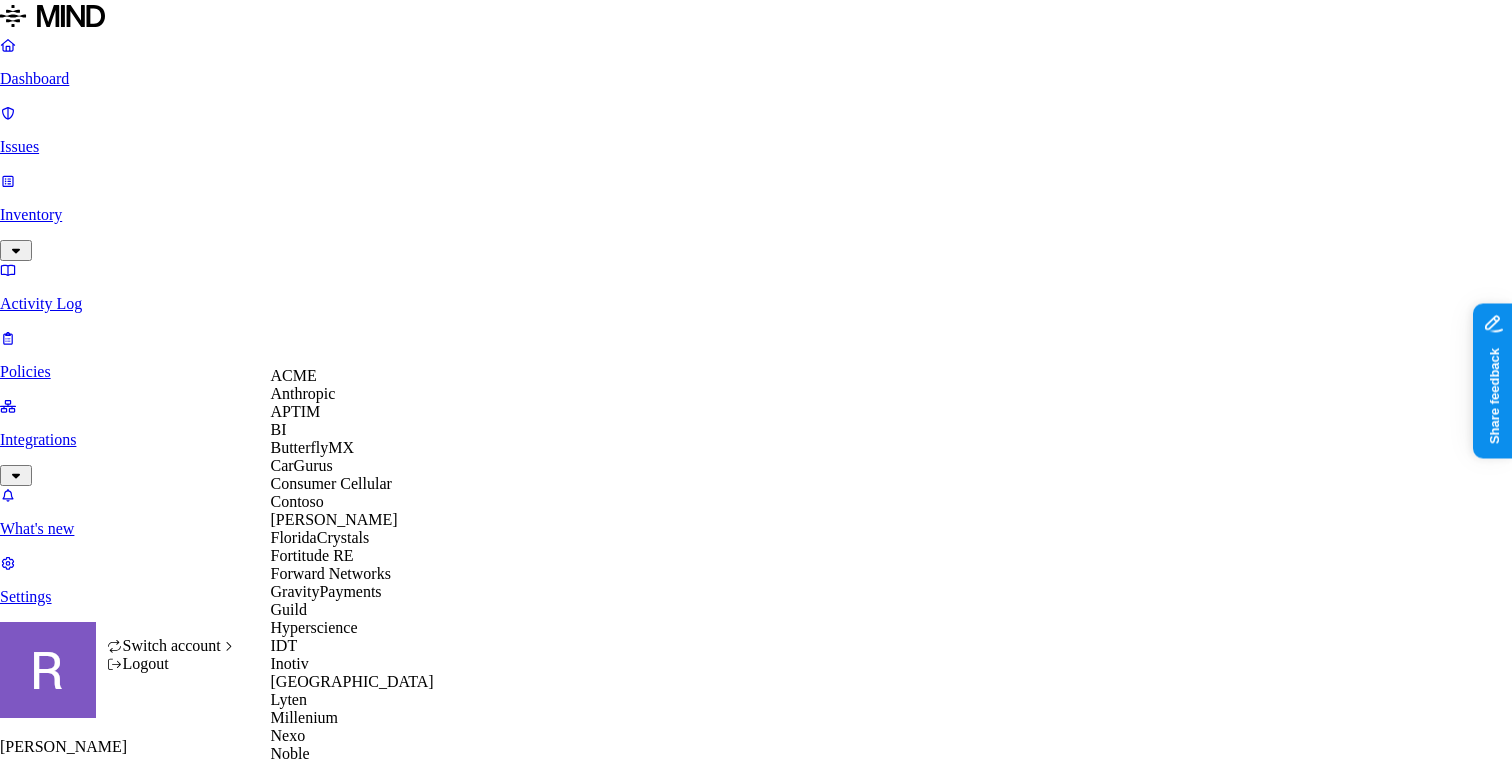 click on "APTIM" at bounding box center [296, 411] 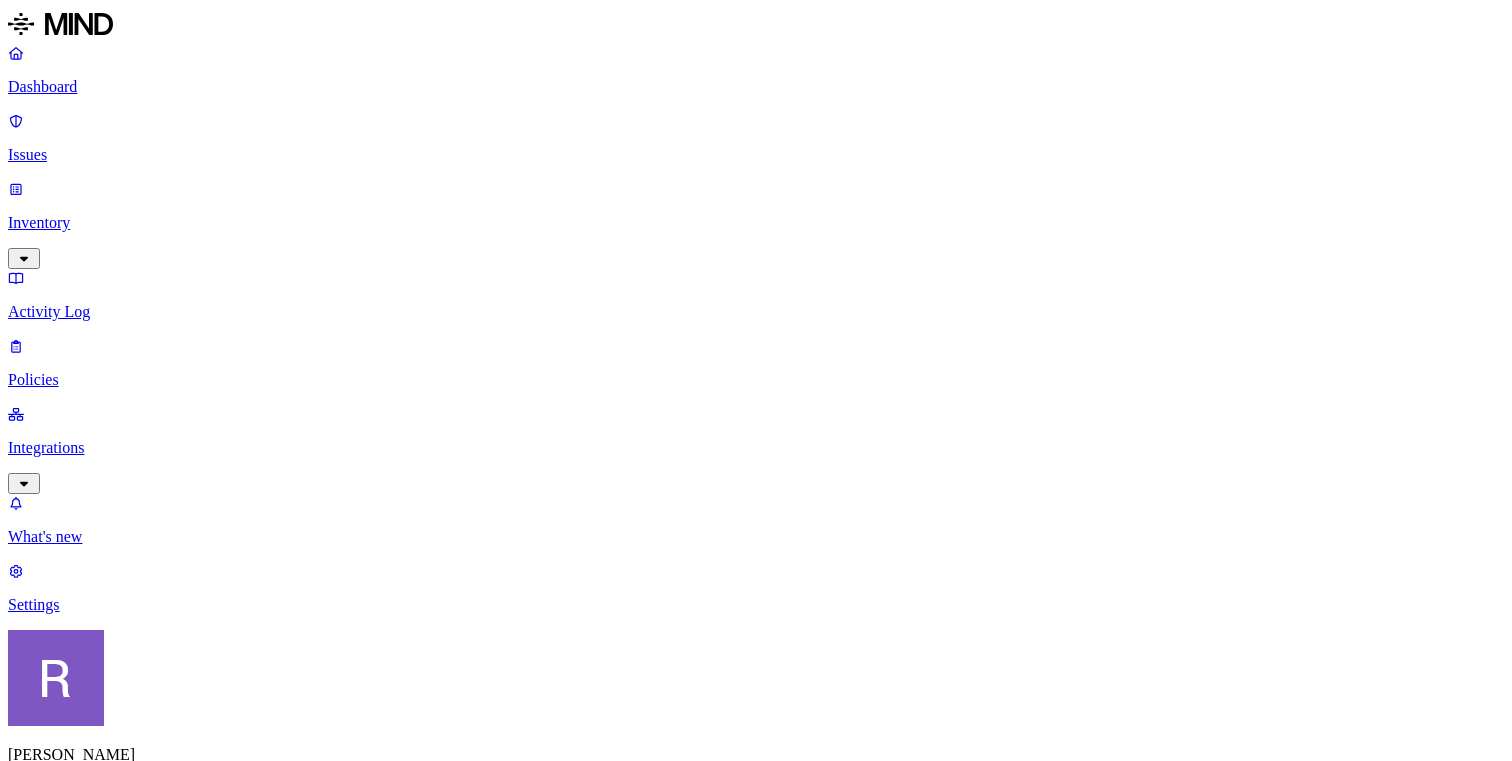 scroll, scrollTop: 0, scrollLeft: 0, axis: both 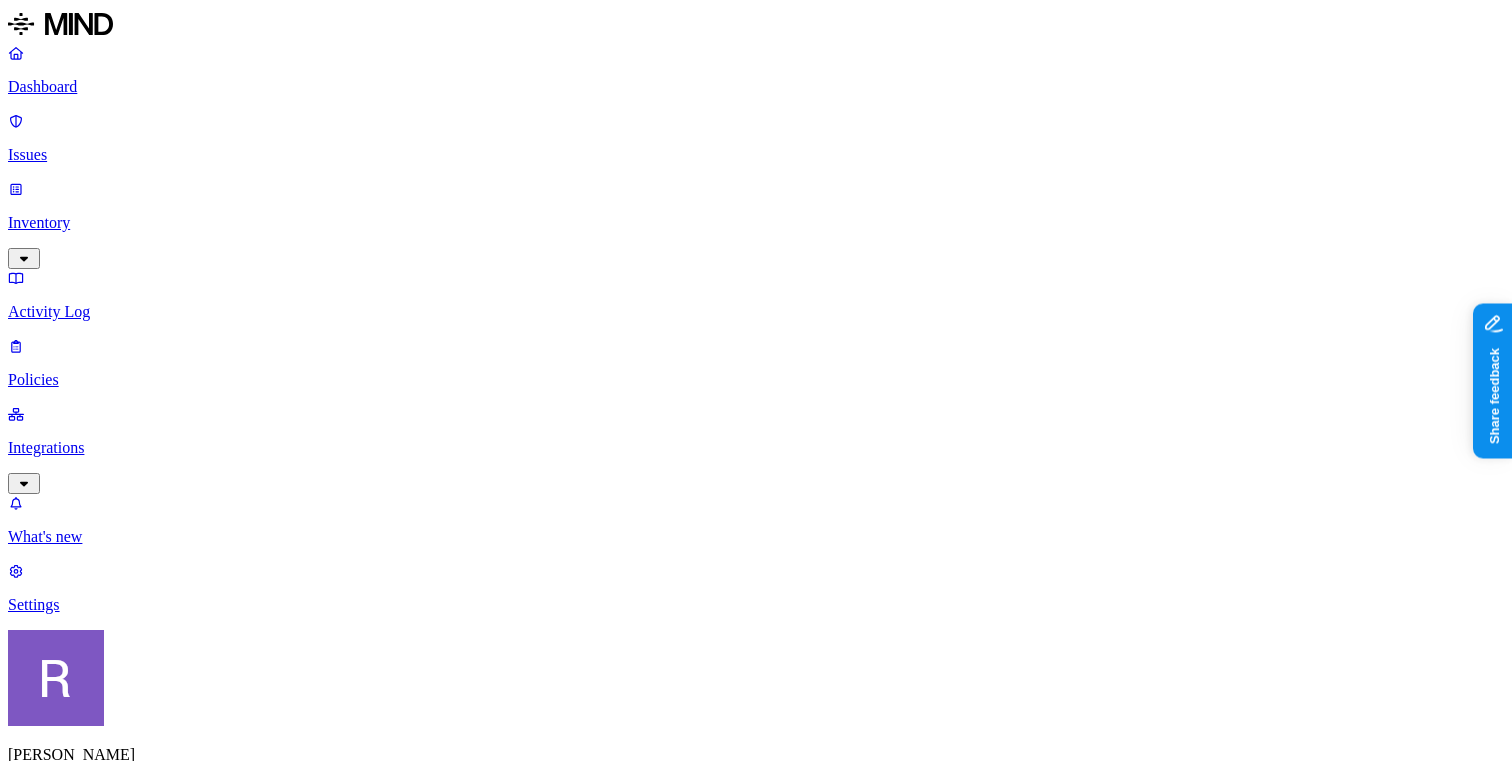 click on "Inventory" at bounding box center [756, 223] 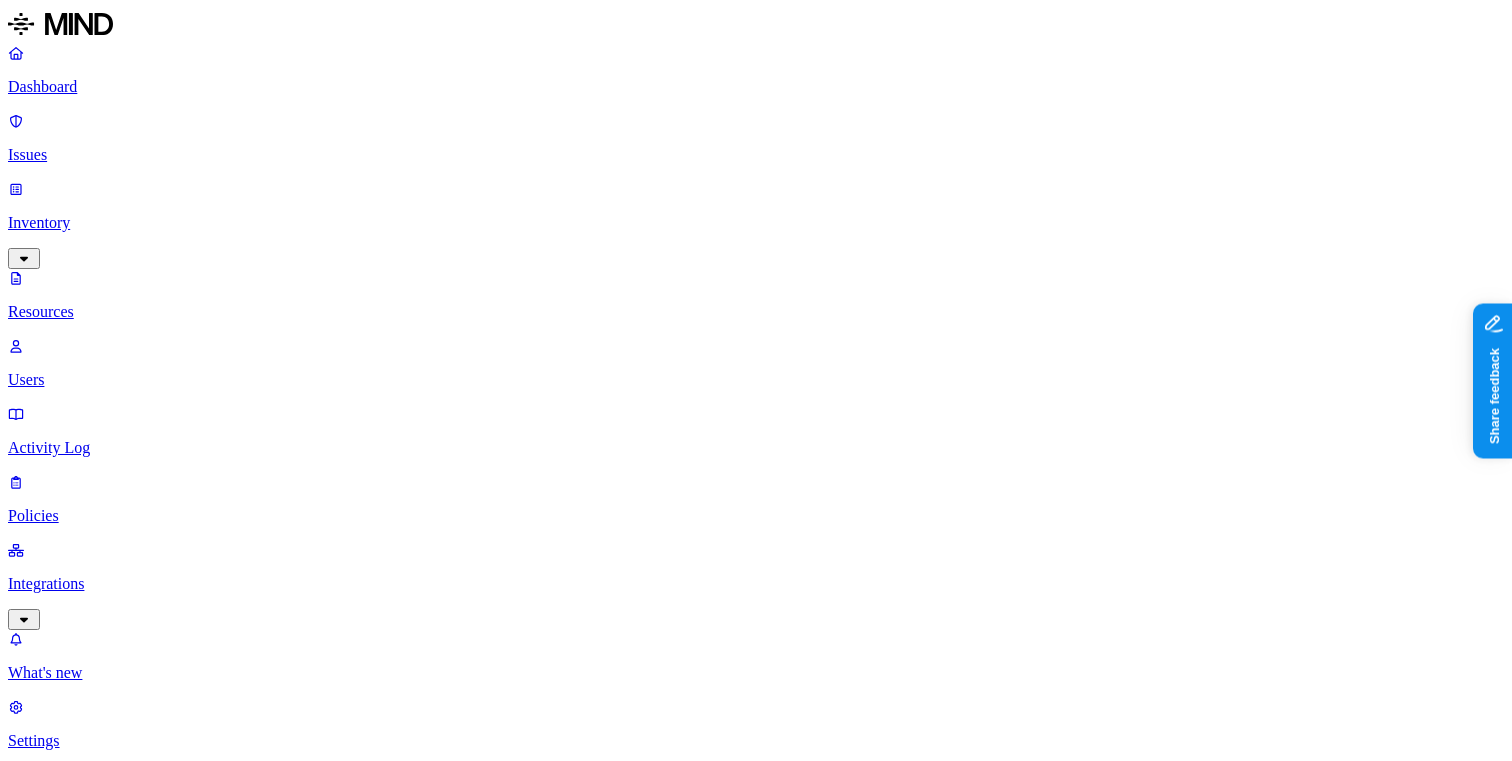 click on "File type" at bounding box center [41, 1090] 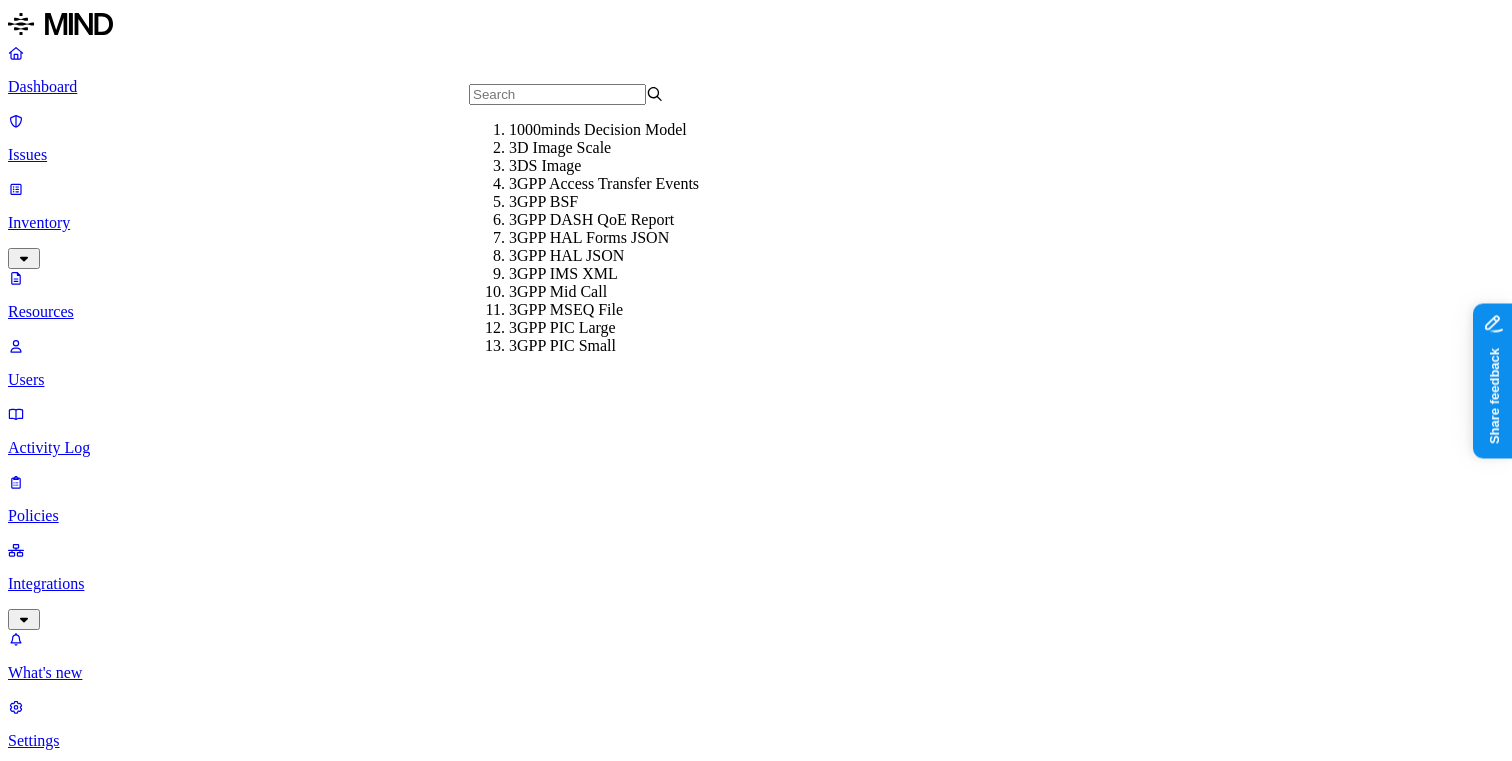 click 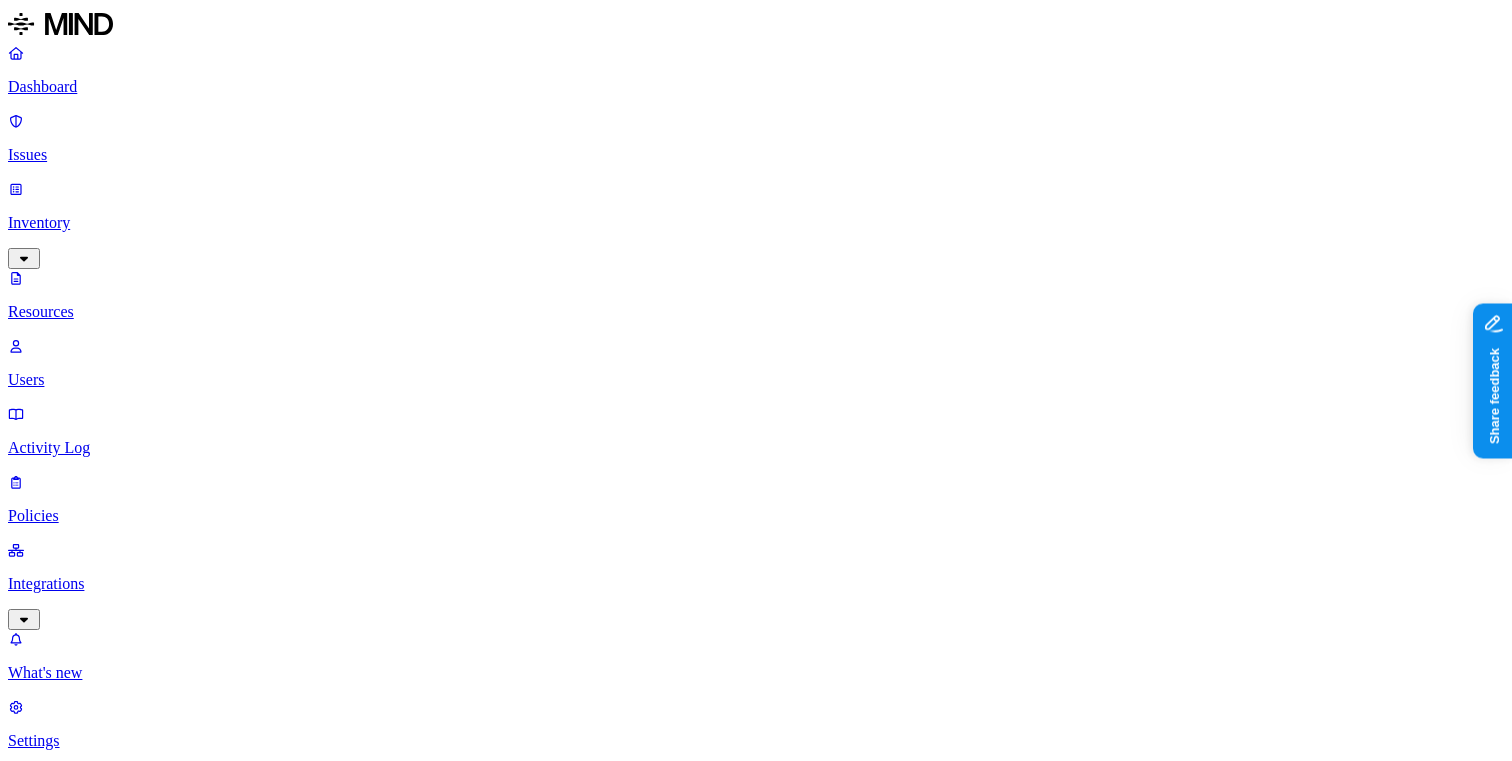 click at bounding box center [78, 3732] 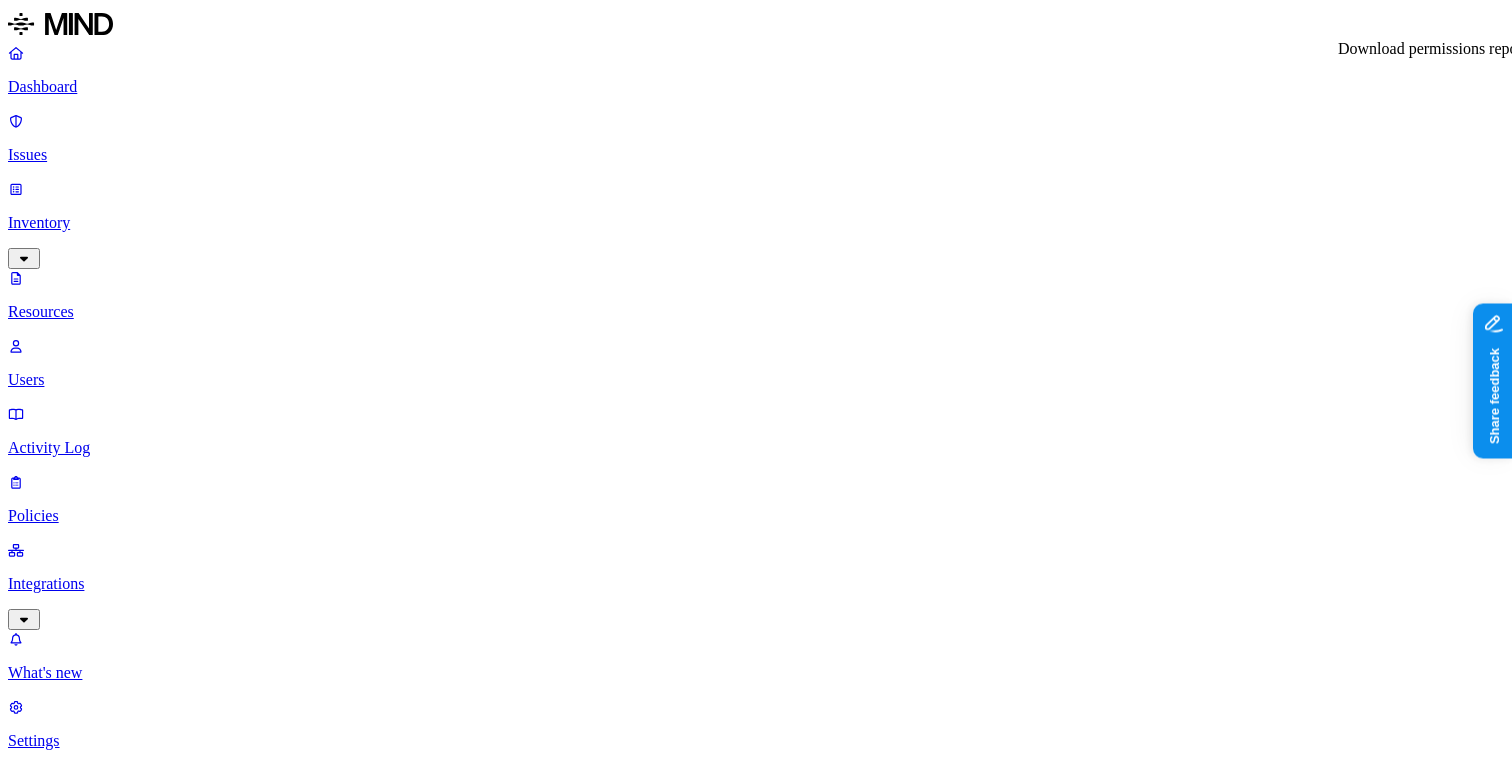 click 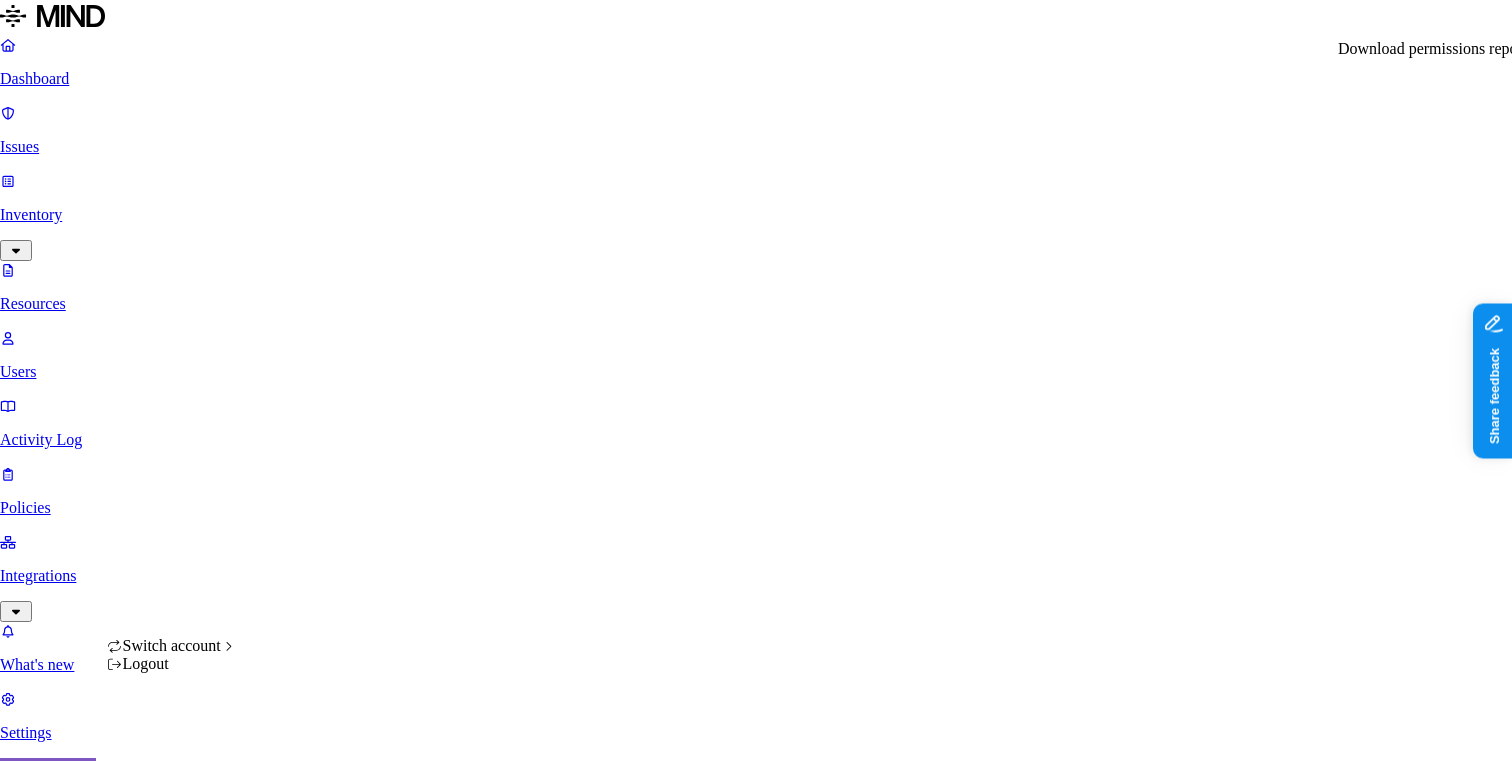 click on "Dashboard Issues Inventory Resources Users Activity Log Policies Integrations What's new 1 Settings Rich Thompson APTIM Resources Kind :  File share (SMB) file File type Classification Category Data types :  CUI Access Last access Drive name Encrypted 48 Resources Kind Resource Classification Category Access Last access time Full path FPRA agreement_05162024_fully executed_Page_1.png PII / PHI 2 Other 1 – – – e_drive$/CFSDENFPS01/E_Drive/DenMktg_Proposals/Federal/DOE_EM_Nationwide_DDR_TOs/KAPL_KSO TO_CLIN-023_023323/03-Content/Cost Proposal/Supporting Documents/3 Supporting Budgetary Information FPRA agreement_05162024_fully executed.pdf PII / PHI 3 Other 1 – – – e_drive$/CFSDENFPS01/E_Drive/DenMktg_Proposals/Federal/DOE_EM_Nationwide_DDR_TOs/KAPL_KSO TO_CLIN-023_023323/03-Content/Cost Proposal/Supporting Documents/3 Supporting Budgetary Information VOL II Tab C - FY2023 DCMA Financial Capability Review.pdf PII / PHI 12 Other 1 – – – Other 1 – – – PII / PHI 4 Other 1 – –" at bounding box center [756, 2468] 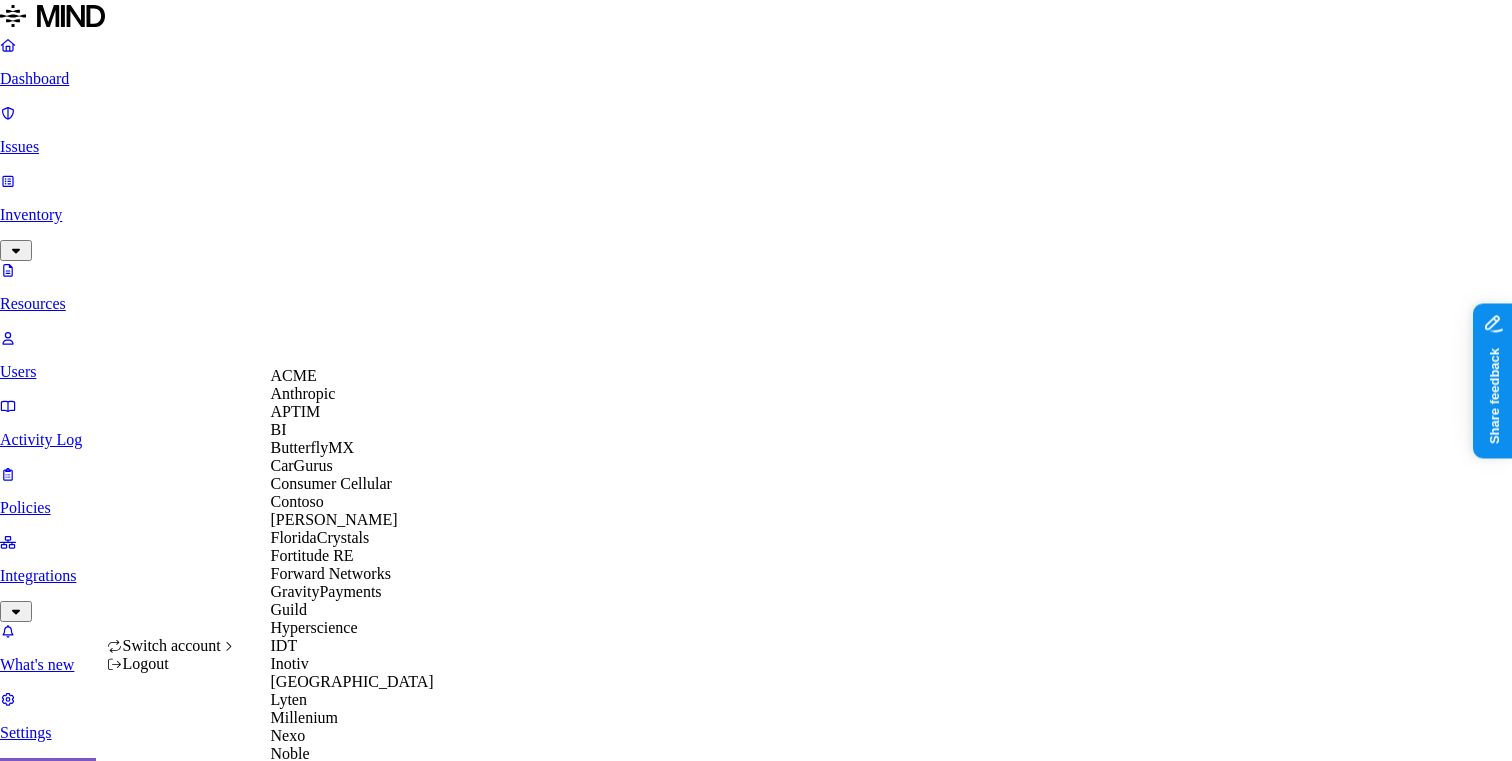 scroll, scrollTop: 728, scrollLeft: 0, axis: vertical 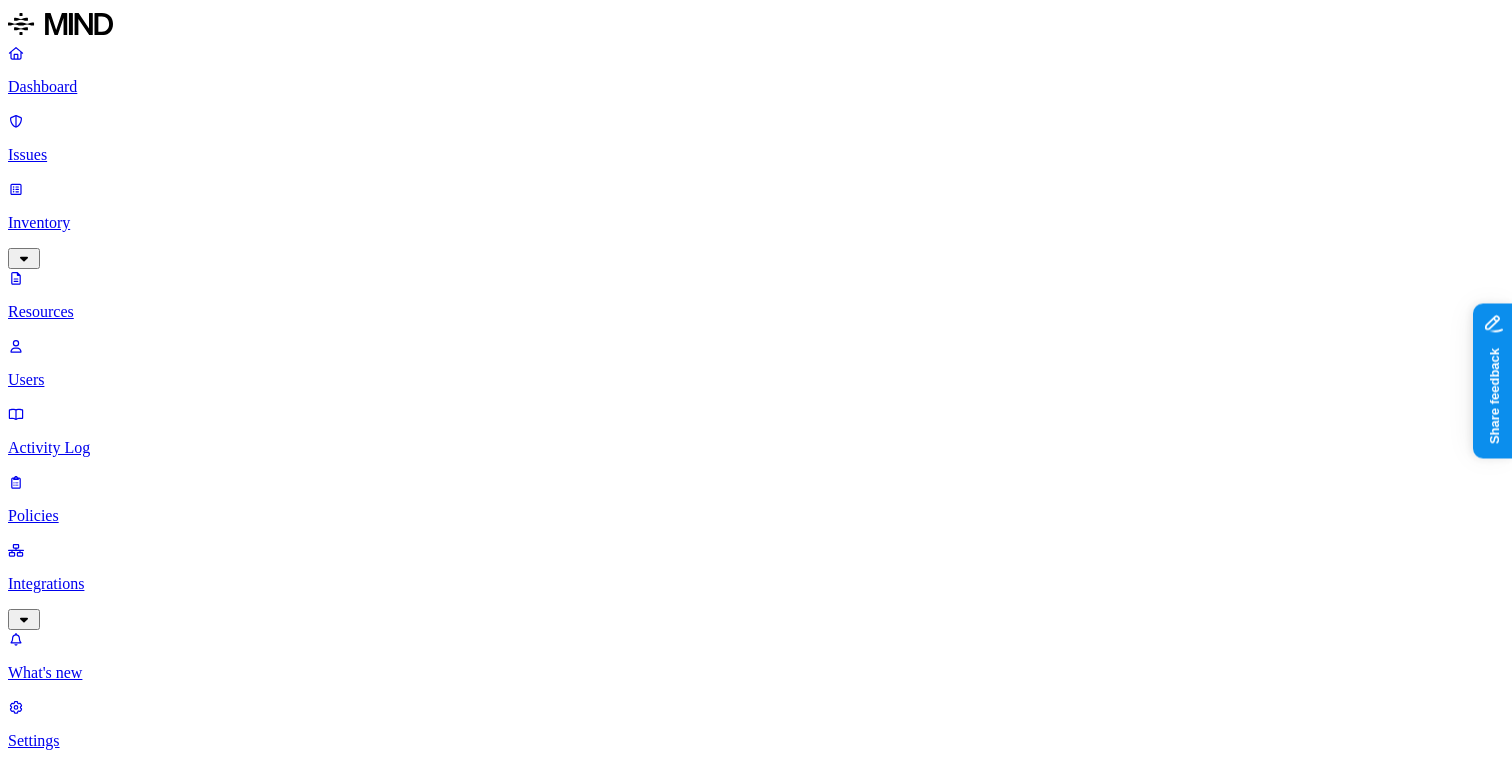 click on "Dashboard" at bounding box center (756, 87) 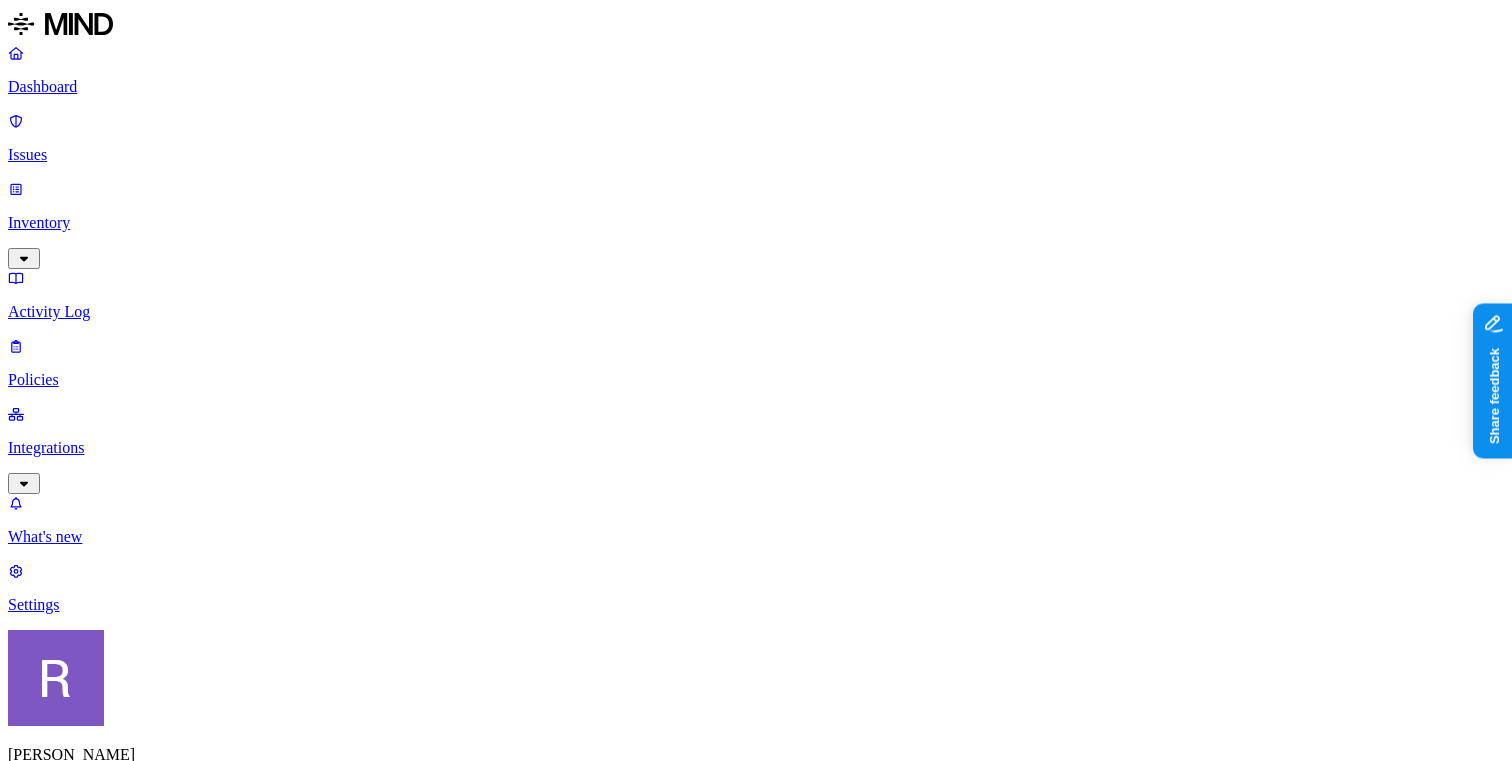 click on "Policies" at bounding box center [756, 380] 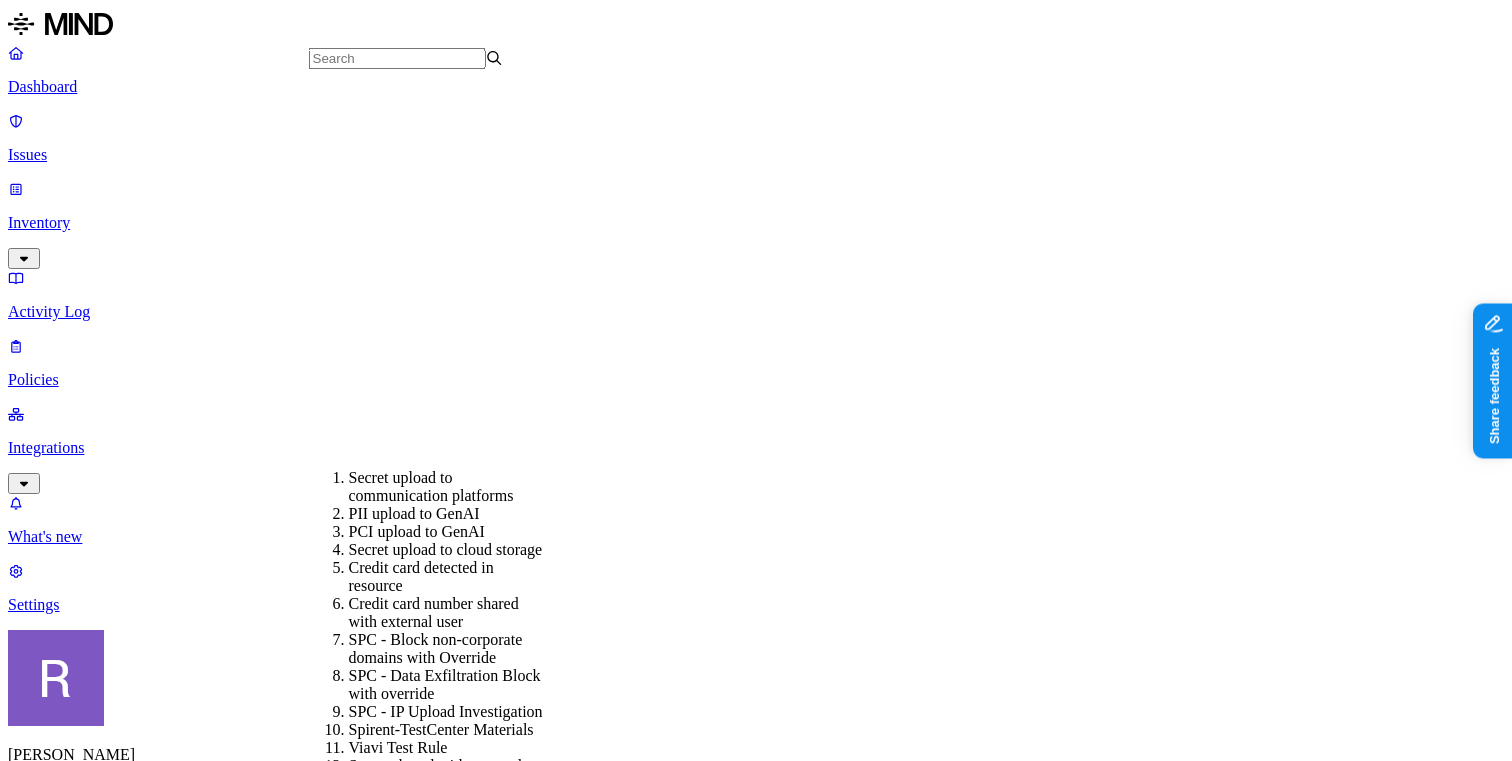 scroll, scrollTop: 569, scrollLeft: 0, axis: vertical 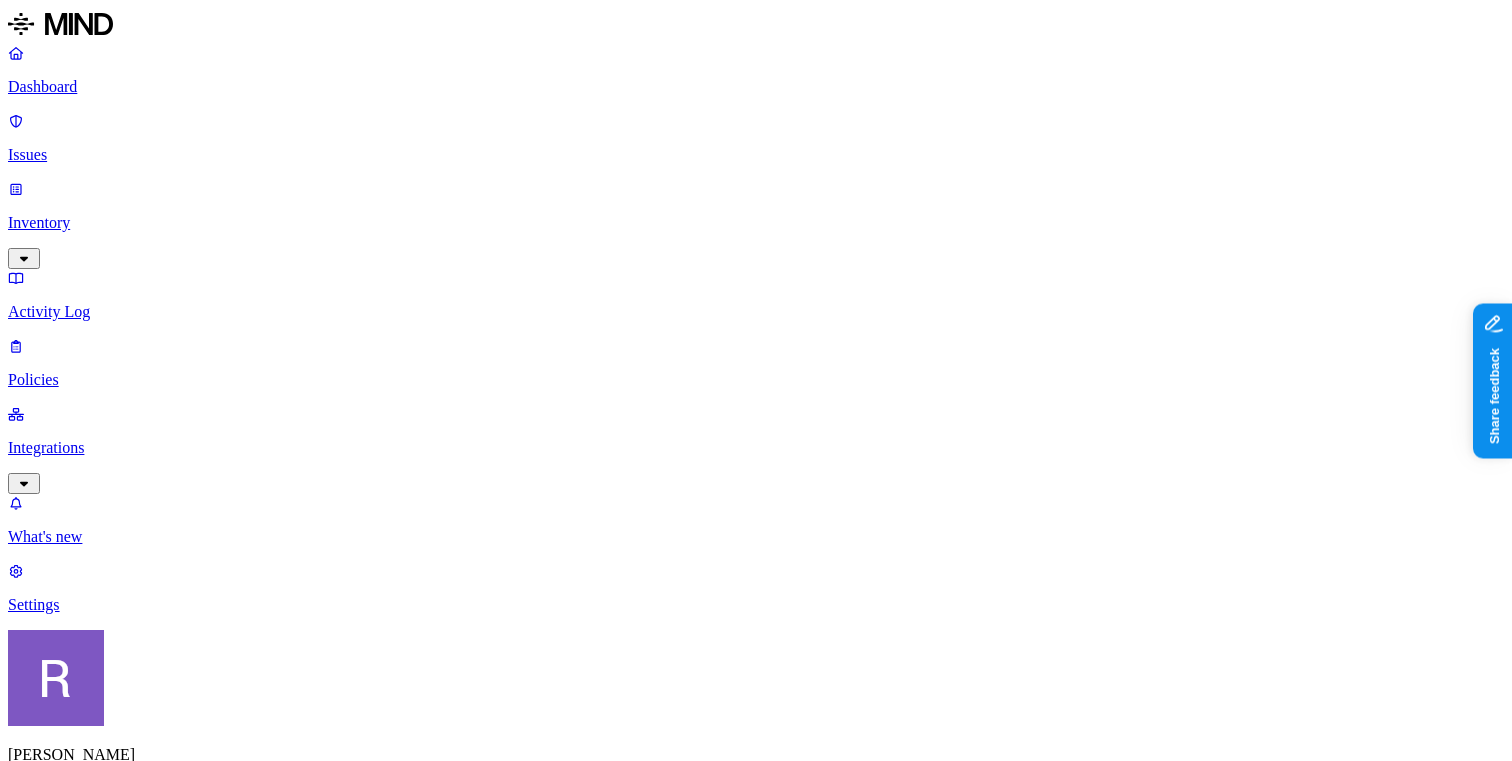 click on "Open" at bounding box center (1505, 1410) 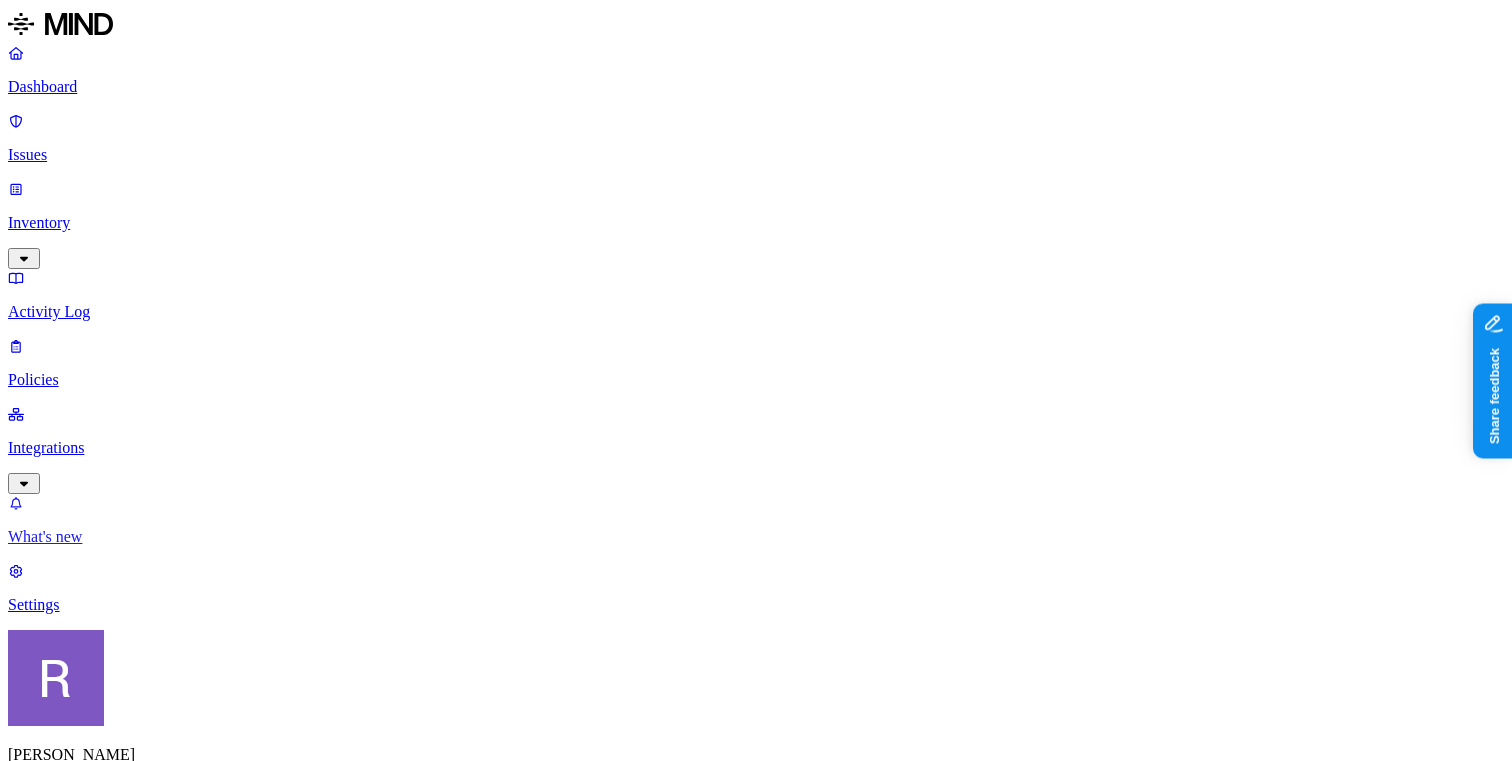 click on "What's new" at bounding box center (756, 537) 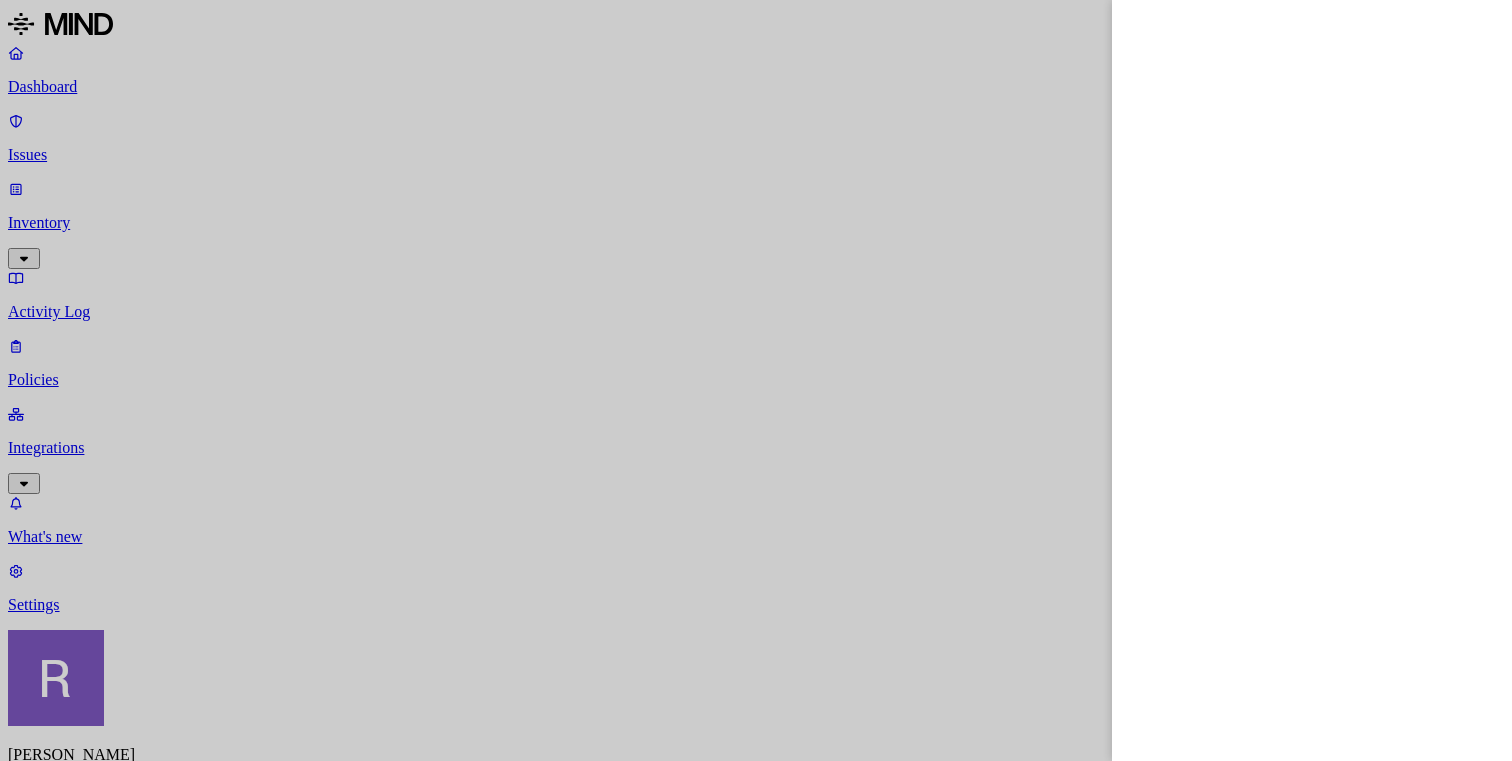 click at bounding box center [756, 380] 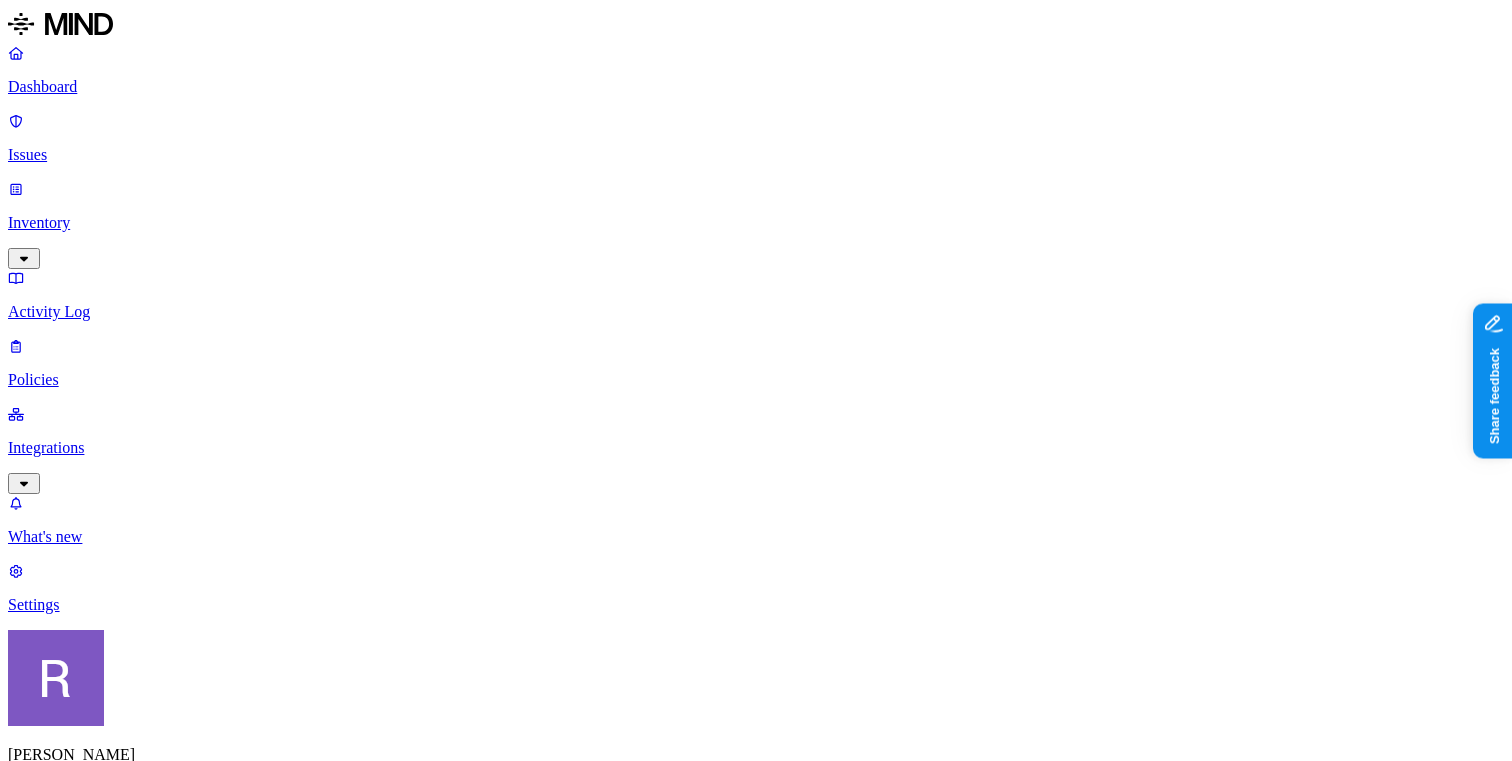 click on "Dashboard Issues Inventory Activity Log Policies Integrations What's new 1 Settings" at bounding box center (756, 329) 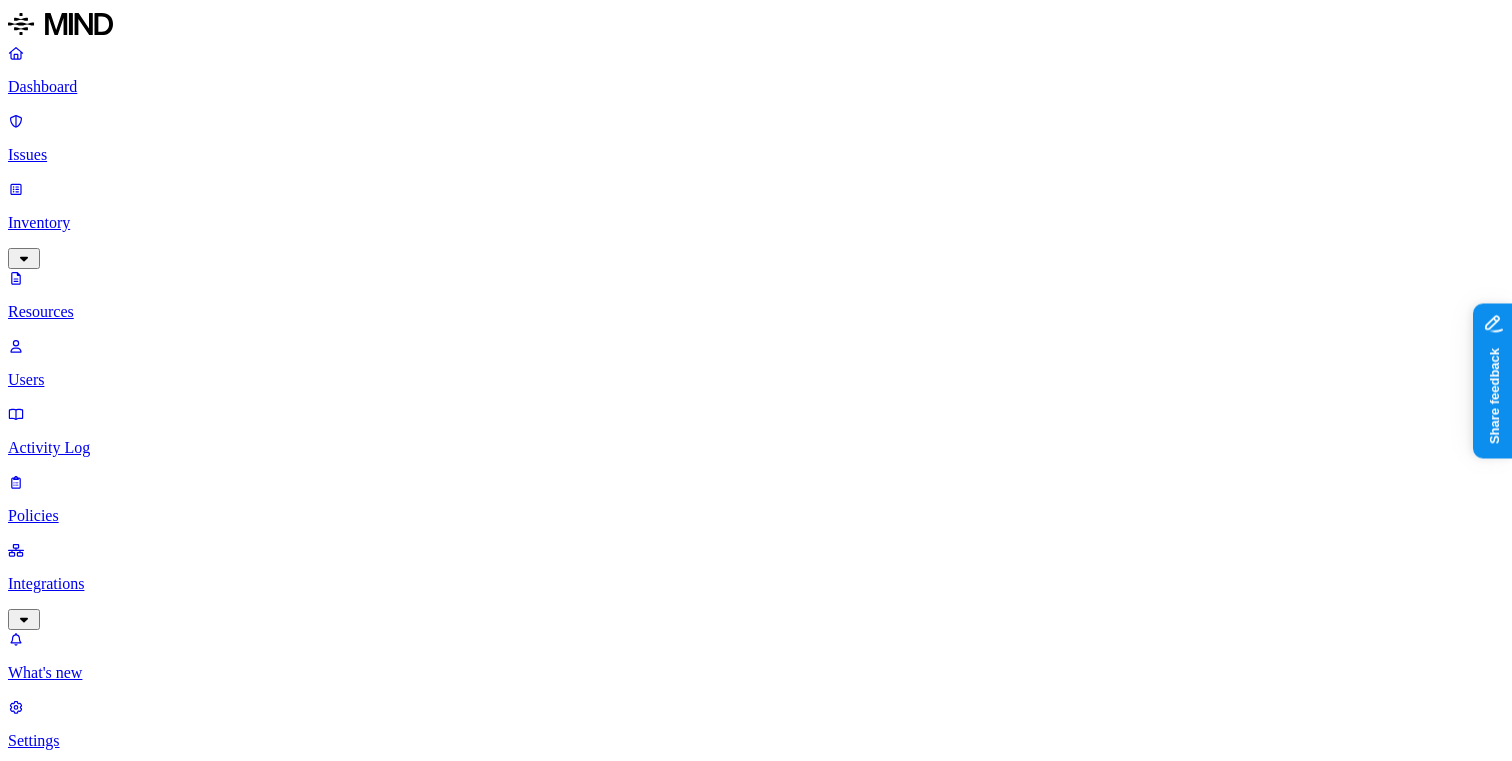 click 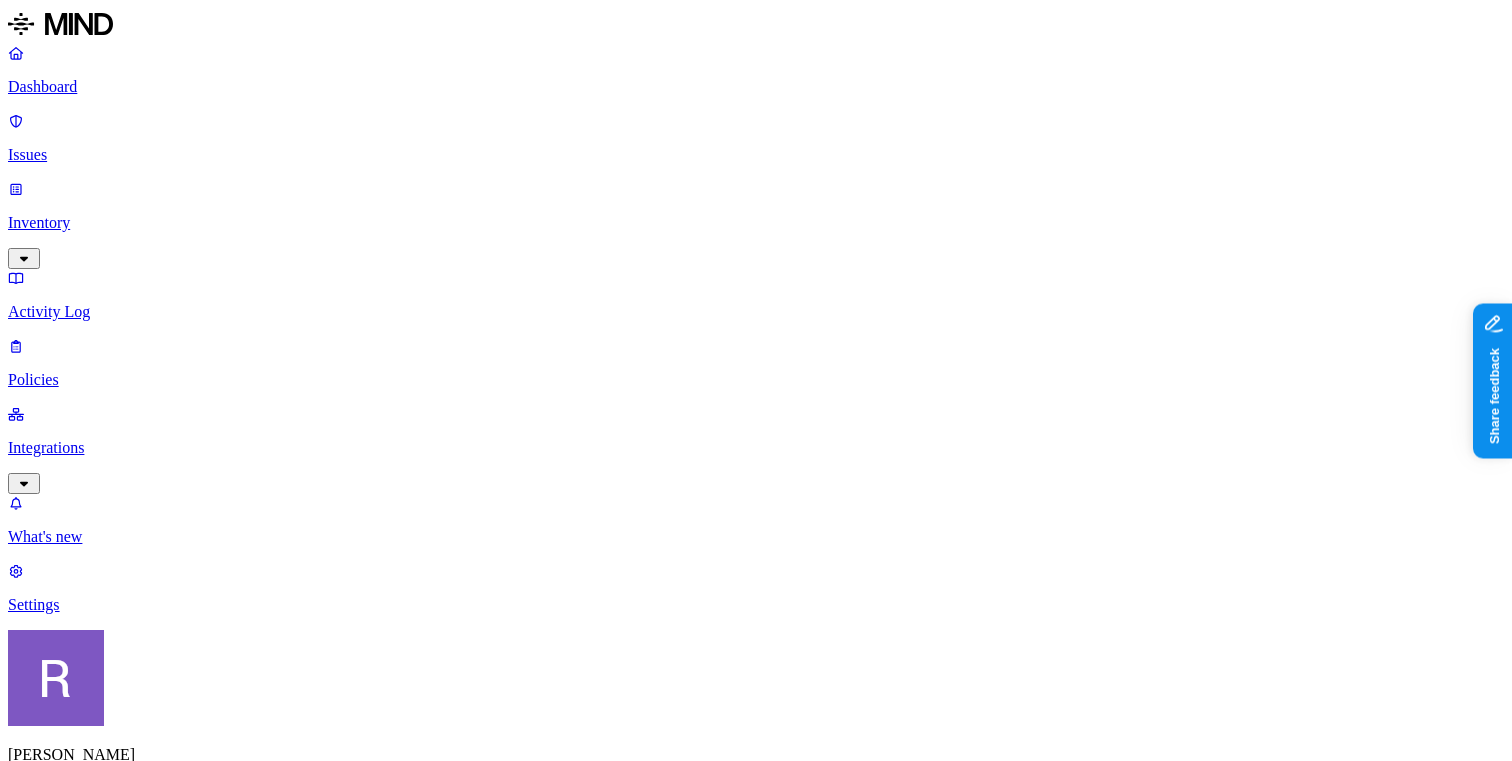 click on "Endpoint" at bounding box center (592, 1476) 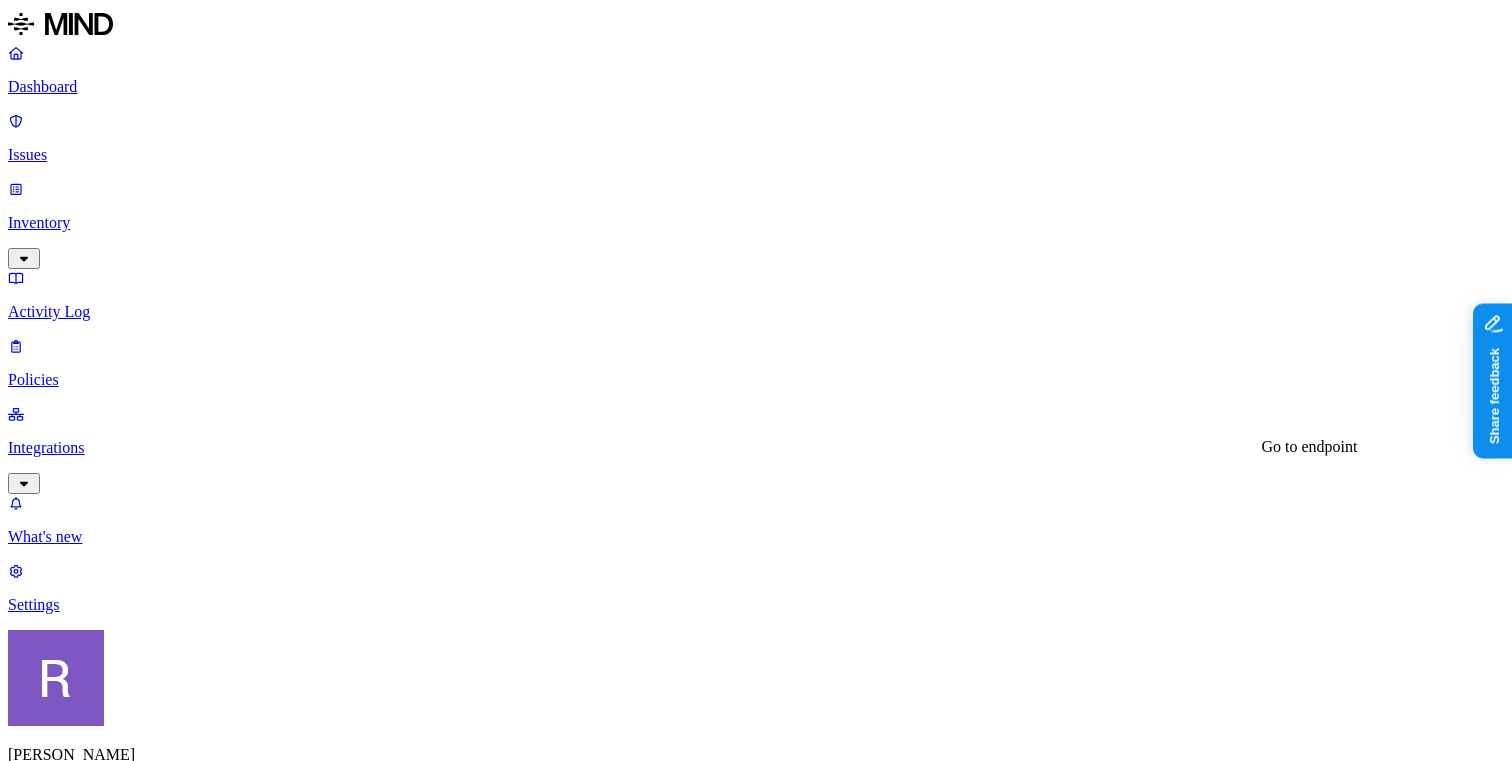 click on "pln-jp61rq2" at bounding box center [62, 3822] 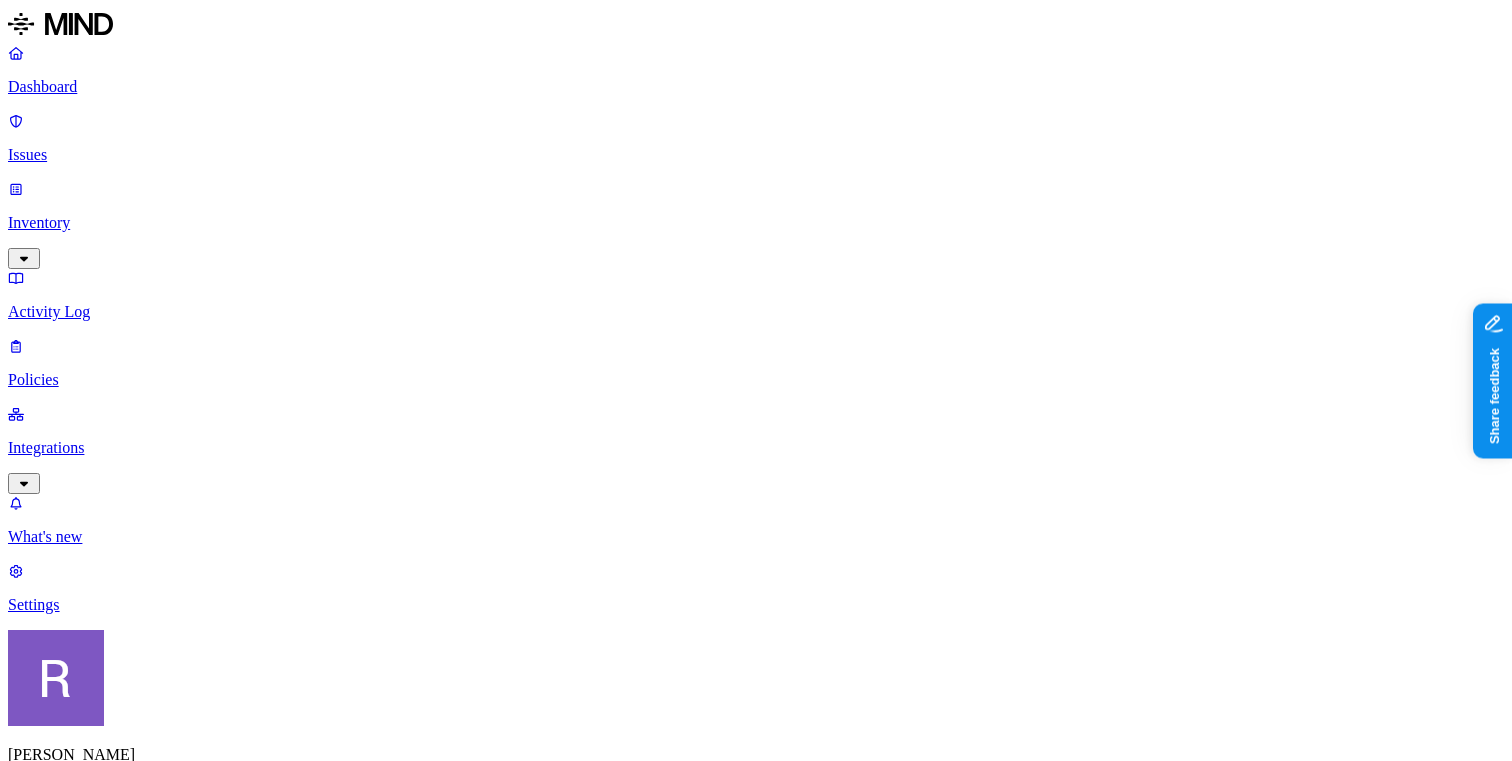 click 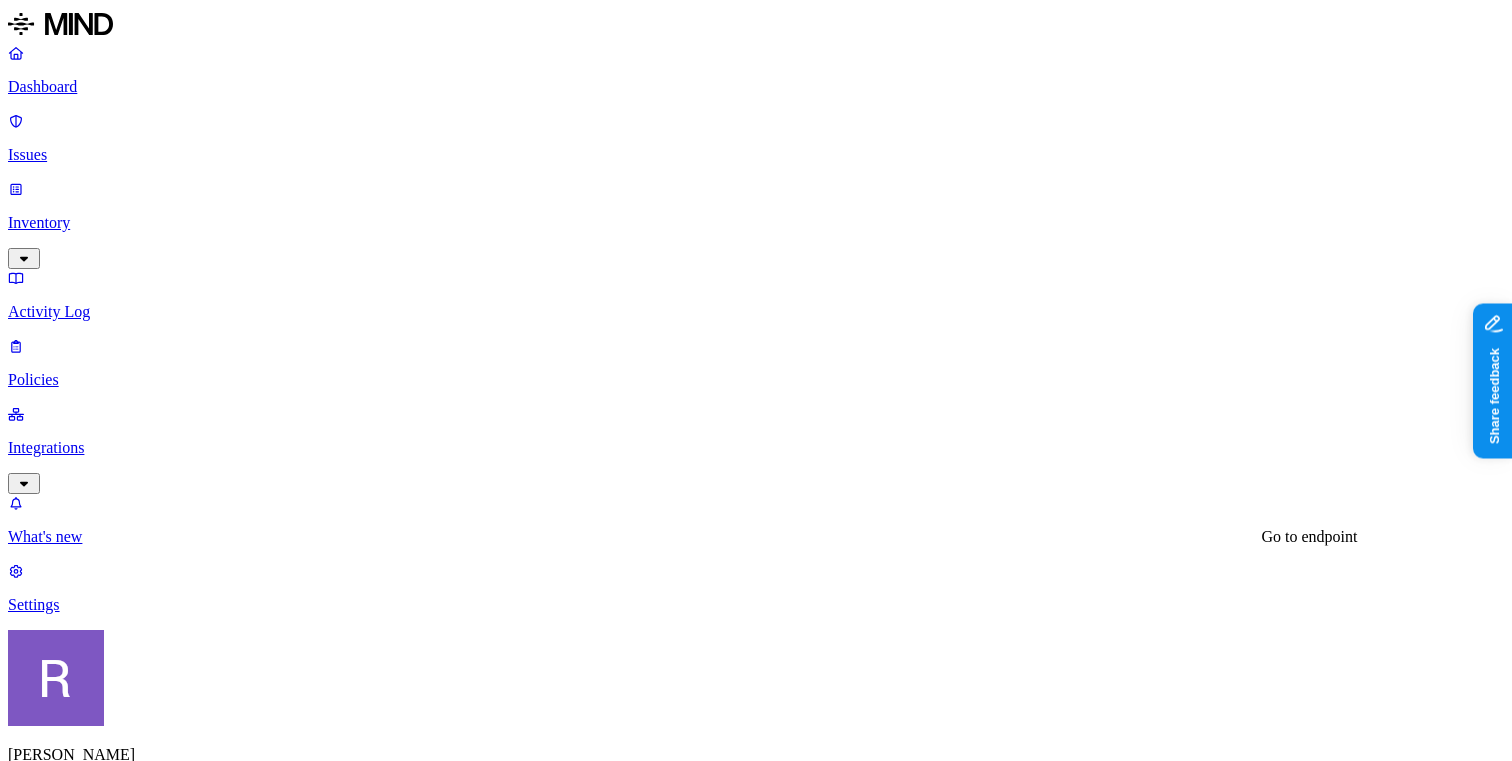 click on "pln-jp61rq2" at bounding box center [62, 3822] 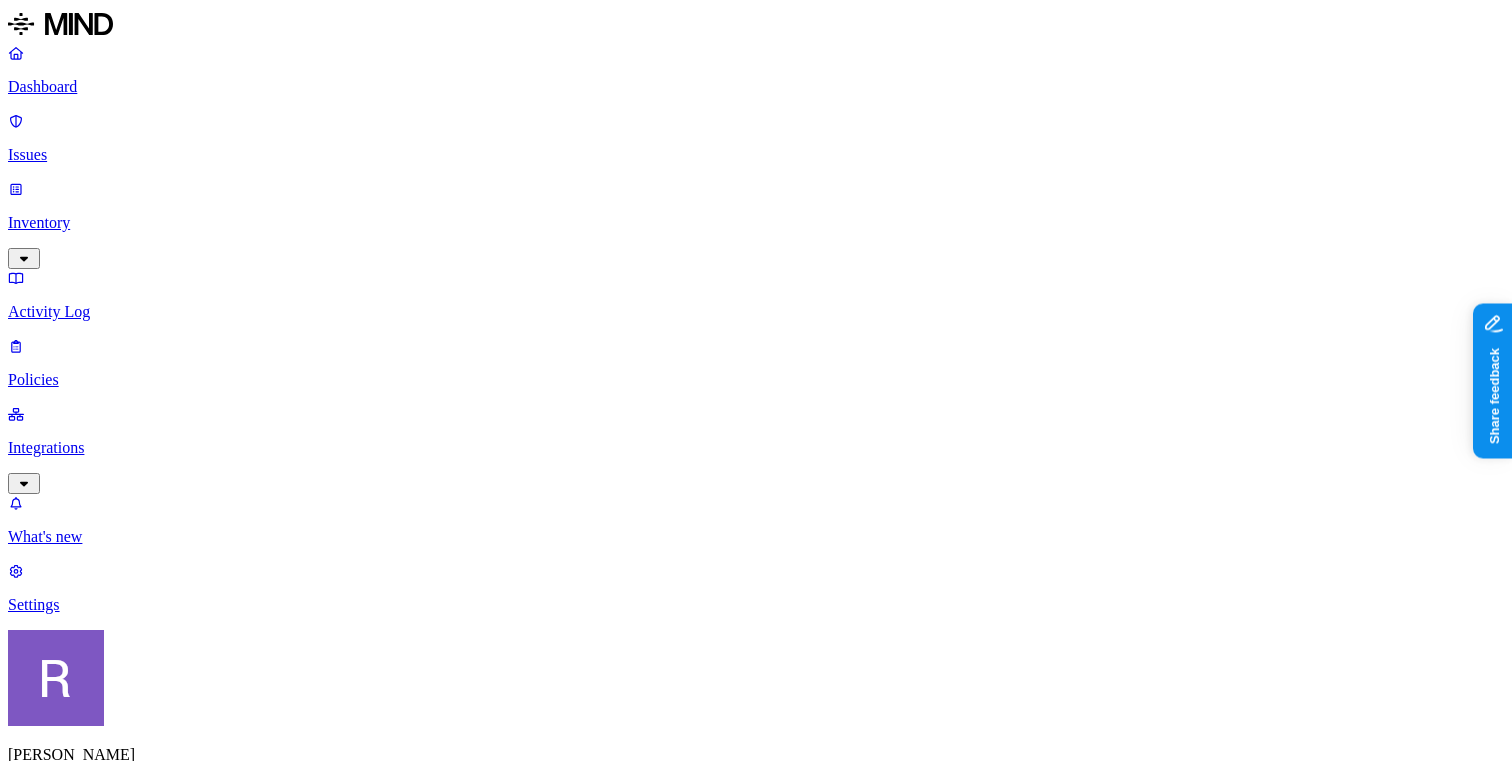 drag, startPoint x: 998, startPoint y: 73, endPoint x: 1080, endPoint y: 77, distance: 82.0975 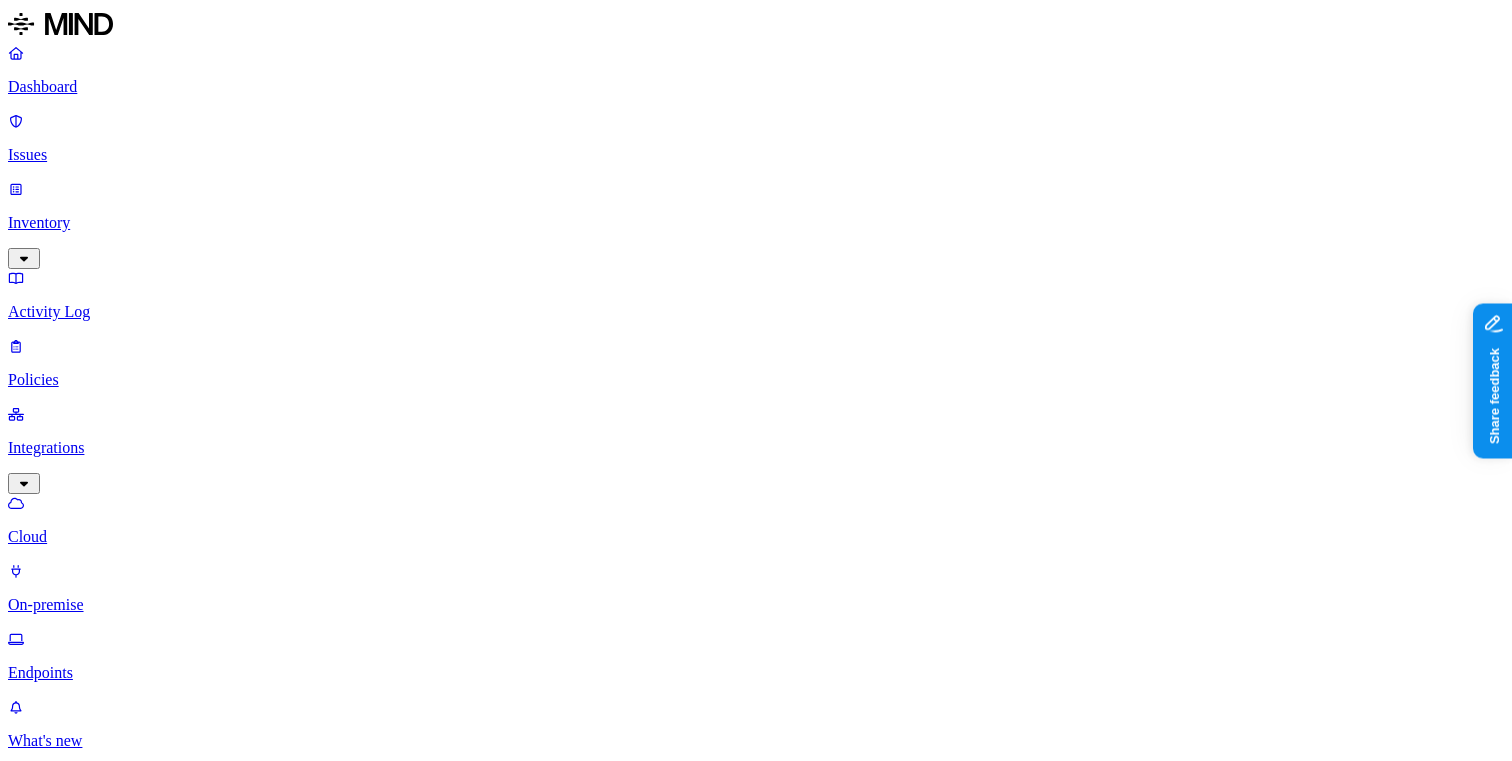 click on "Endpoints" at bounding box center (756, 673) 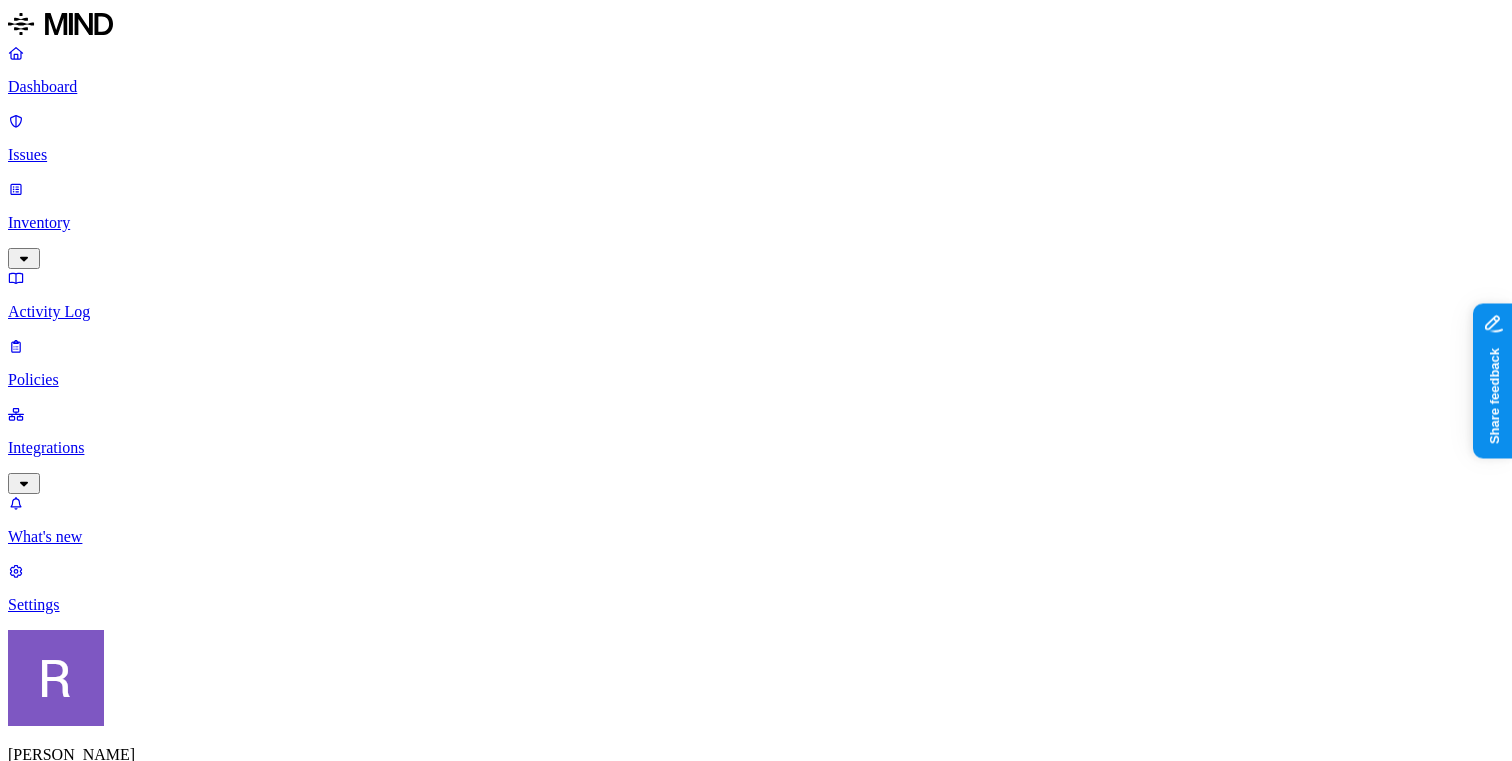 click on "Text was uploaded to [DOMAIN_NAME]" at bounding box center (419, 1476) 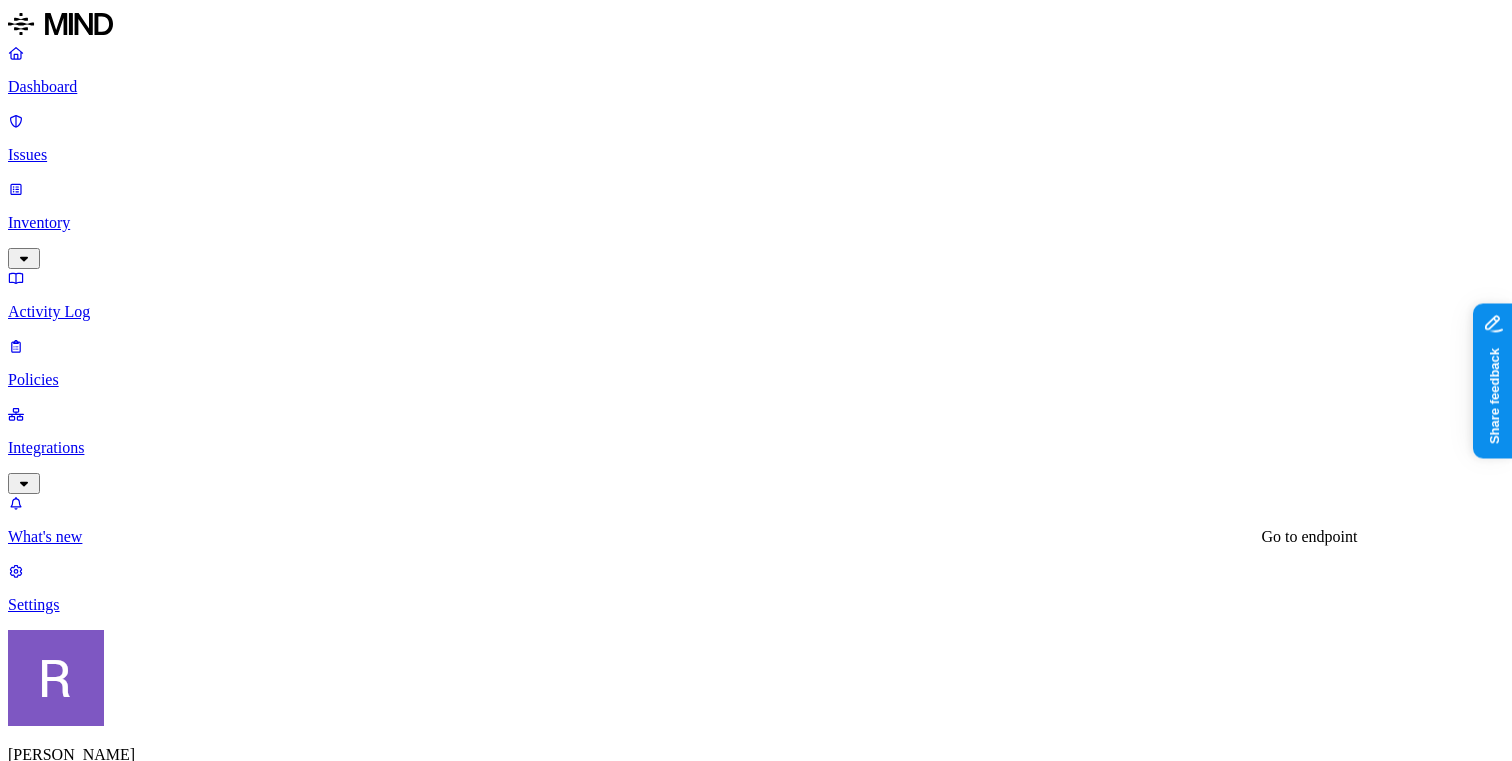 click on "pln-jp61rq2" at bounding box center [62, 3822] 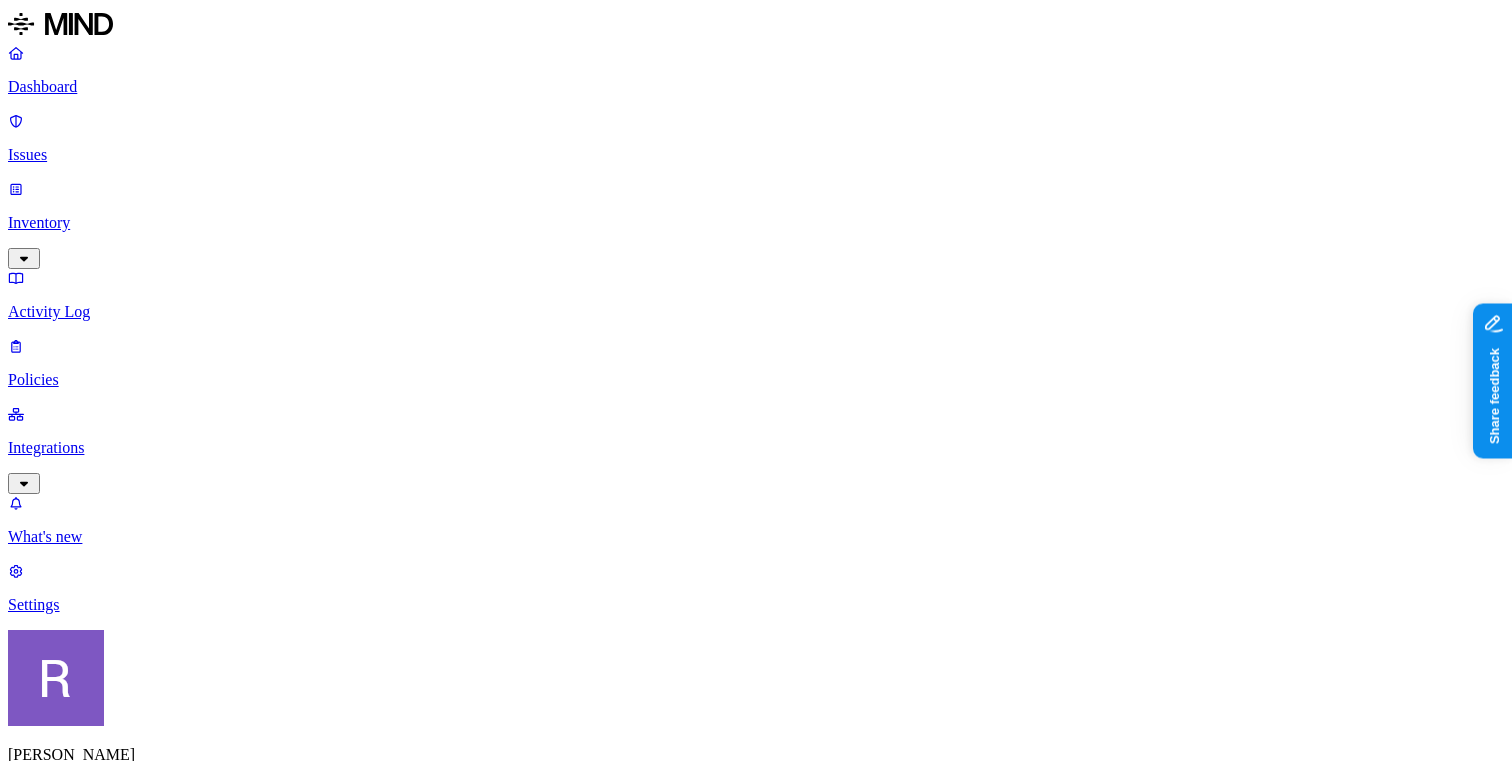 drag, startPoint x: 1000, startPoint y: 71, endPoint x: 1082, endPoint y: 69, distance: 82.02438 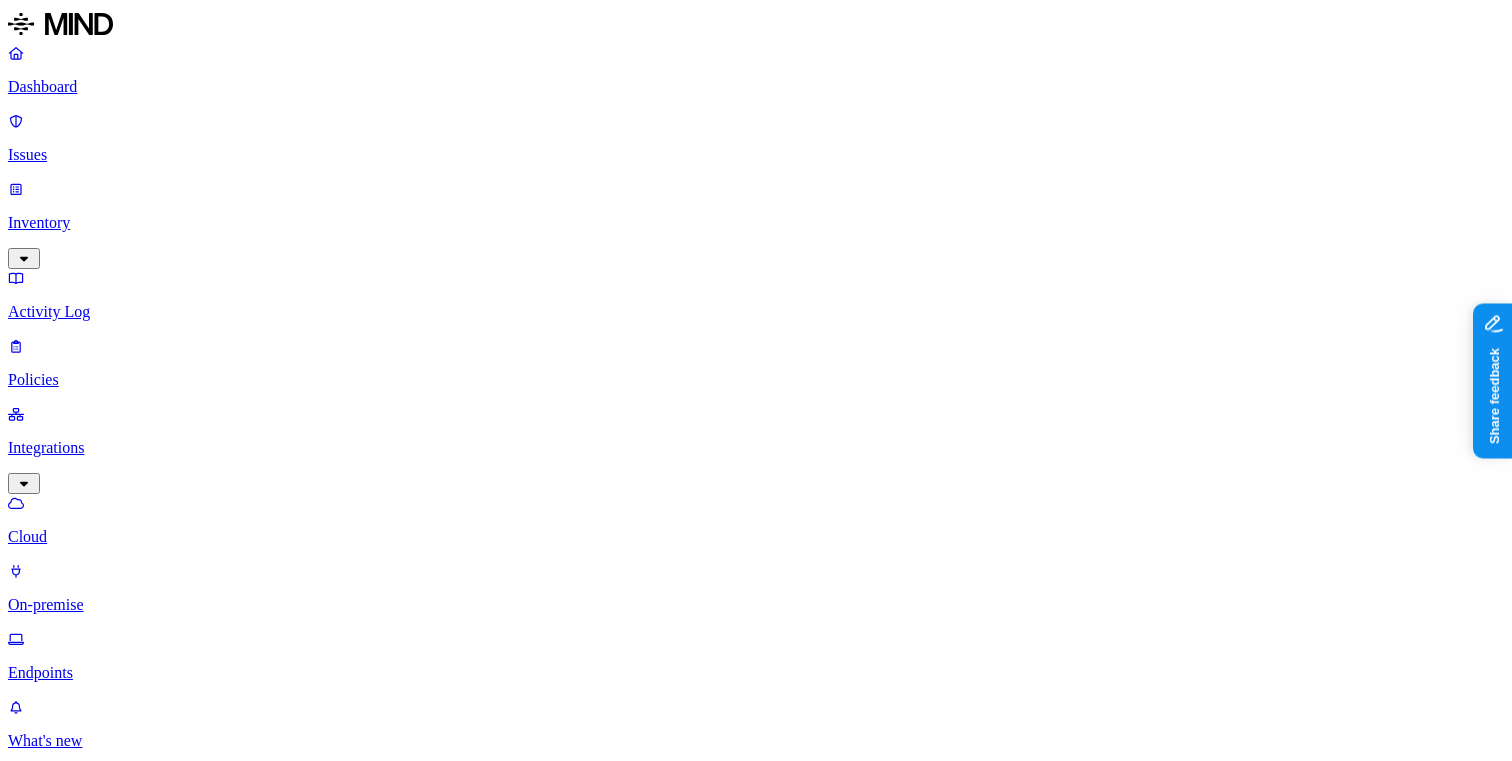 click on "Endpoints" at bounding box center [756, 656] 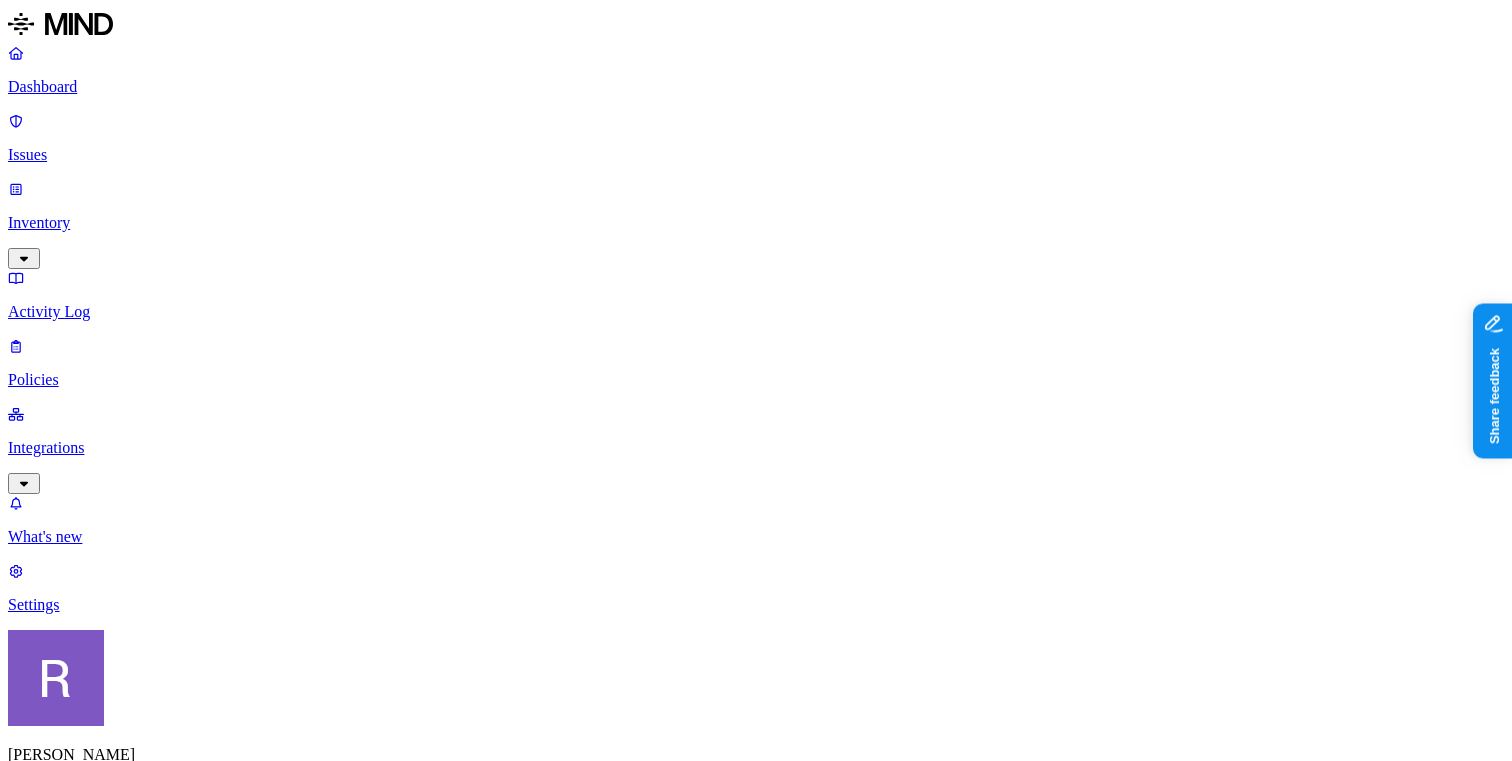 click on "Policies" at bounding box center [756, 380] 